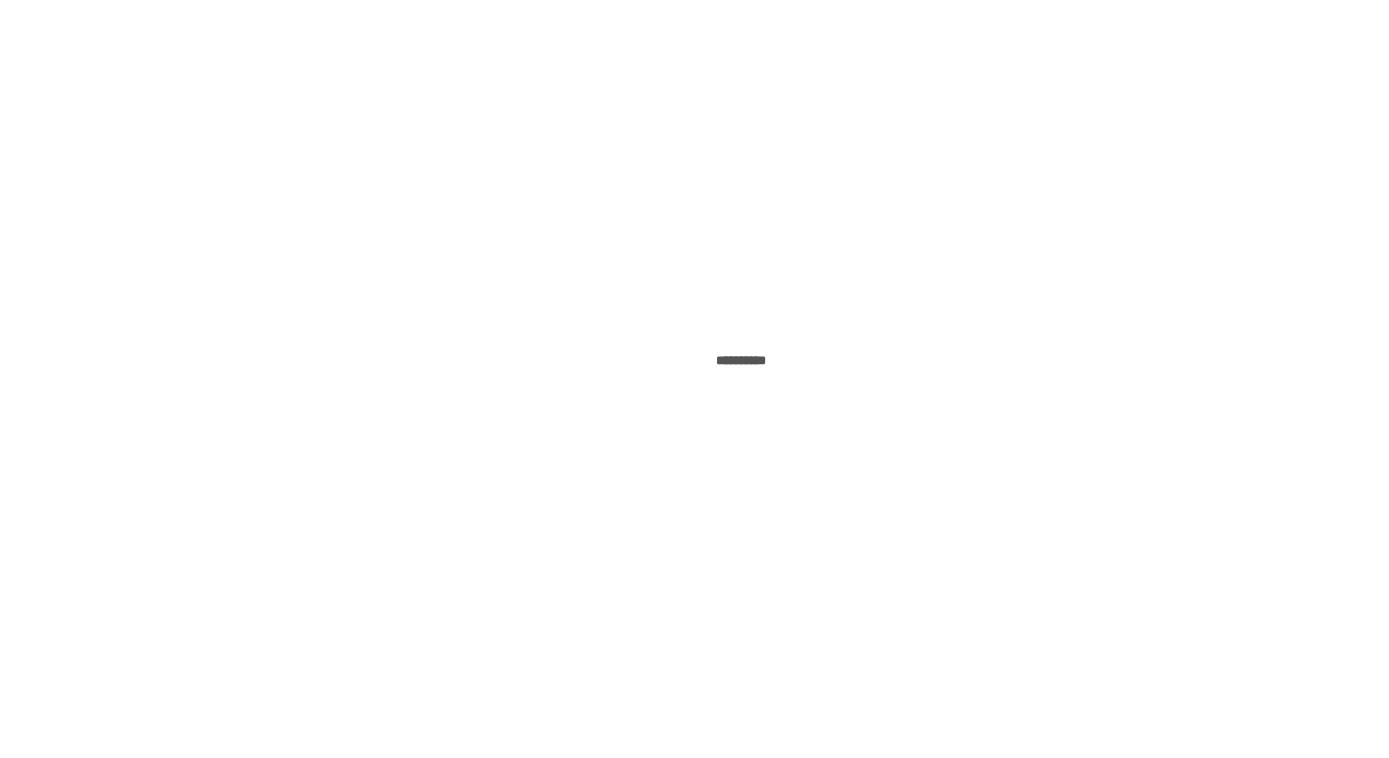 scroll, scrollTop: 0, scrollLeft: 0, axis: both 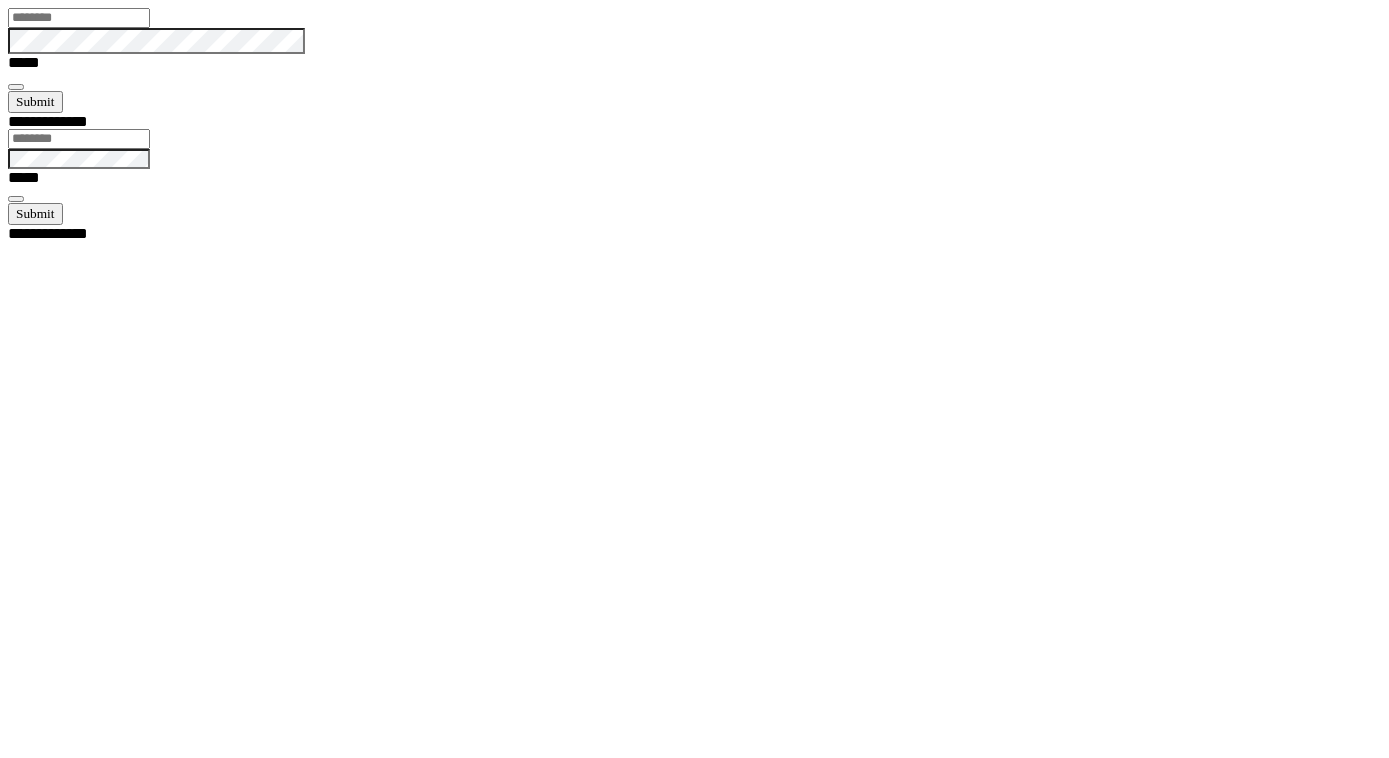 type on "**********" 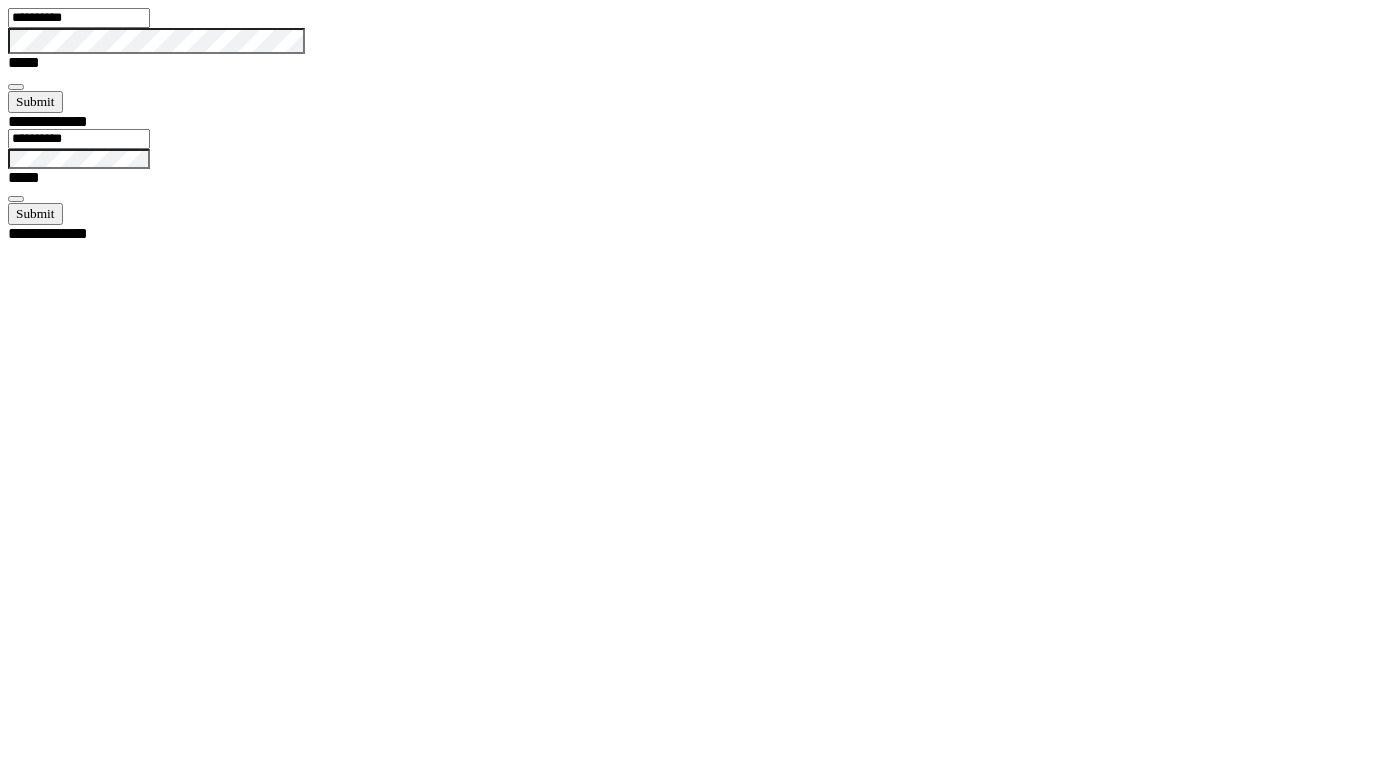 click at bounding box center (16, 87) 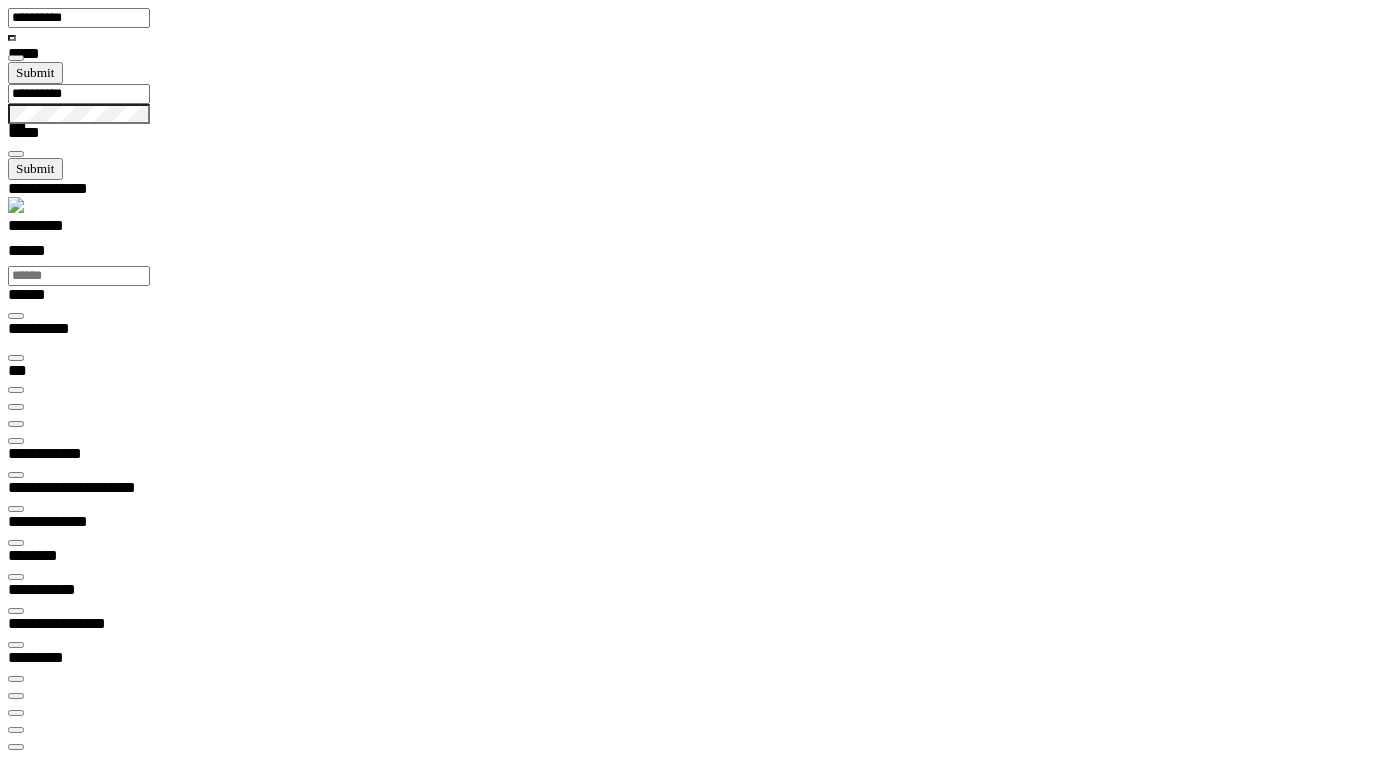click at bounding box center [16, 424] 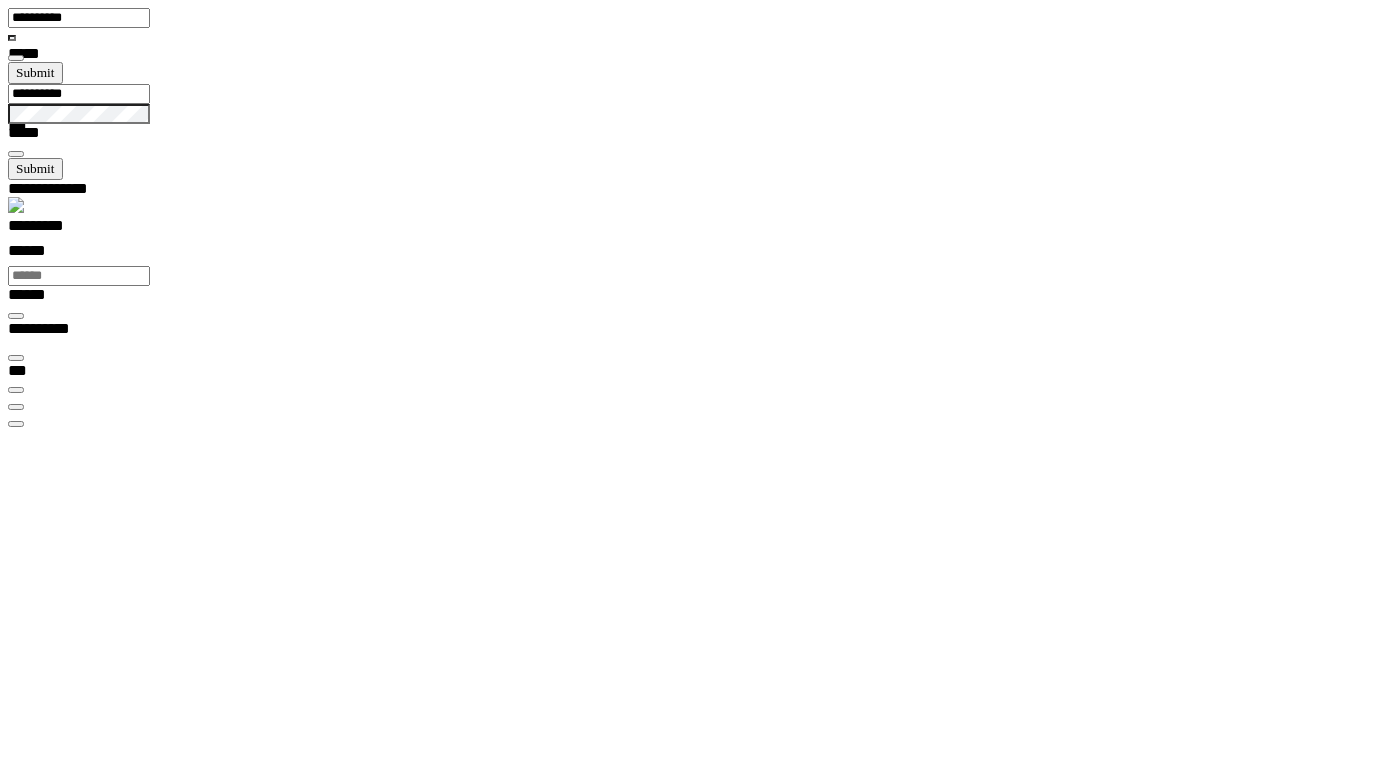 scroll, scrollTop: 99345, scrollLeft: 99800, axis: both 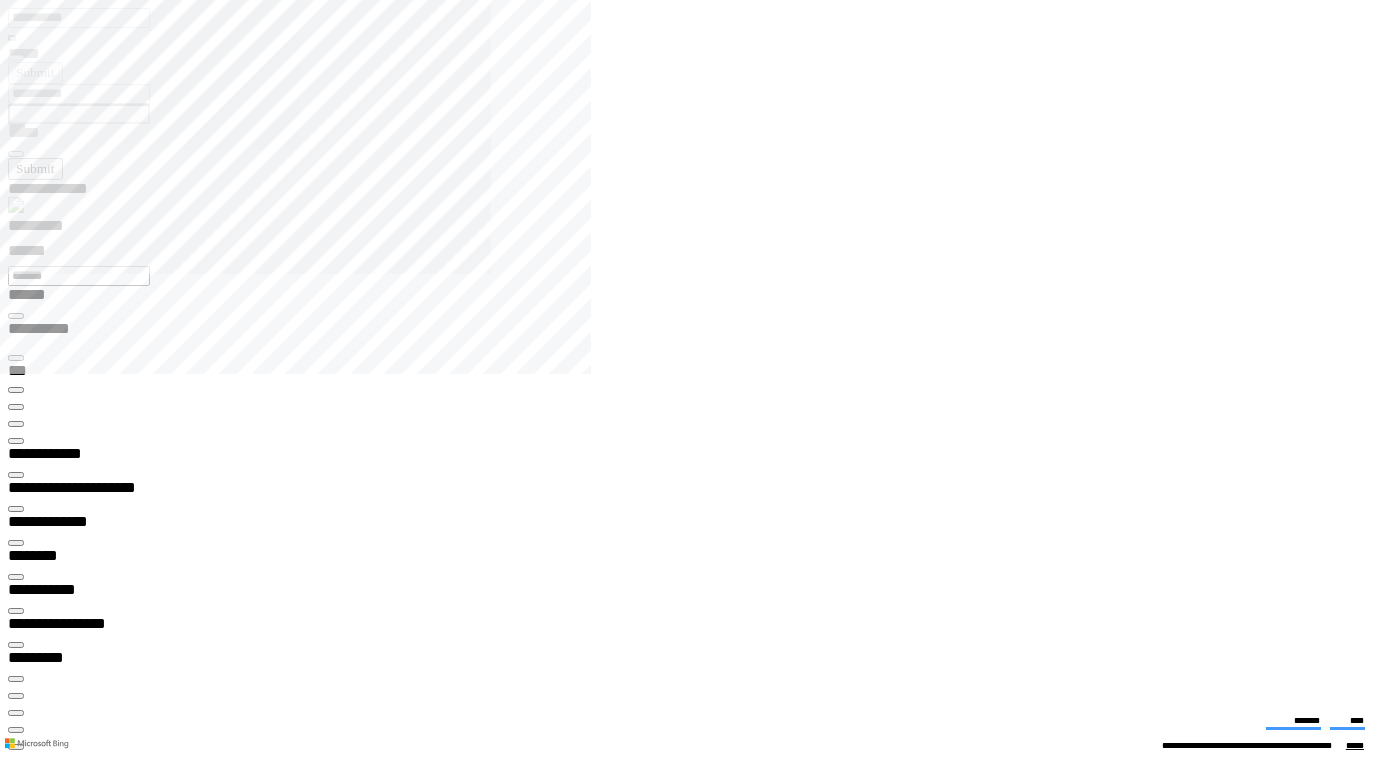 click at bounding box center (16, 13396) 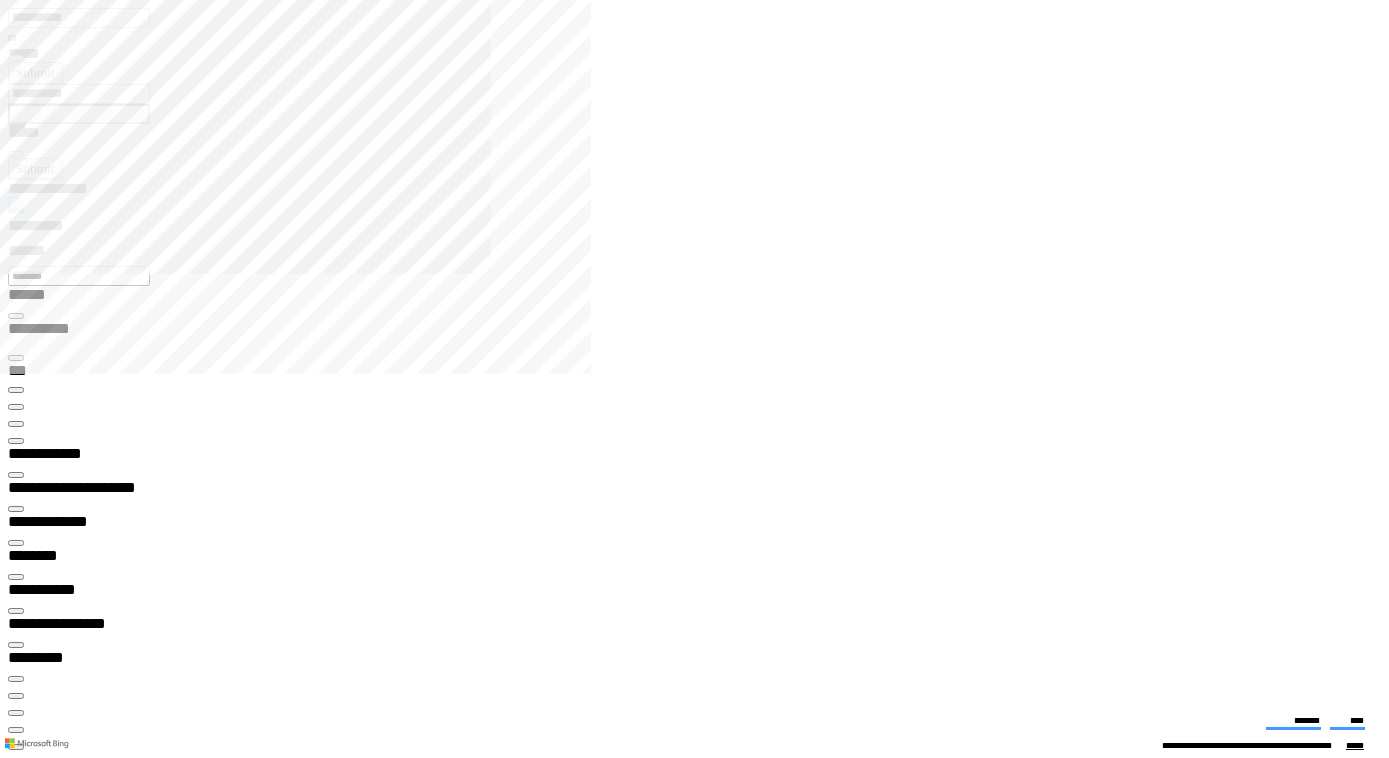 click at bounding box center [16, 14874] 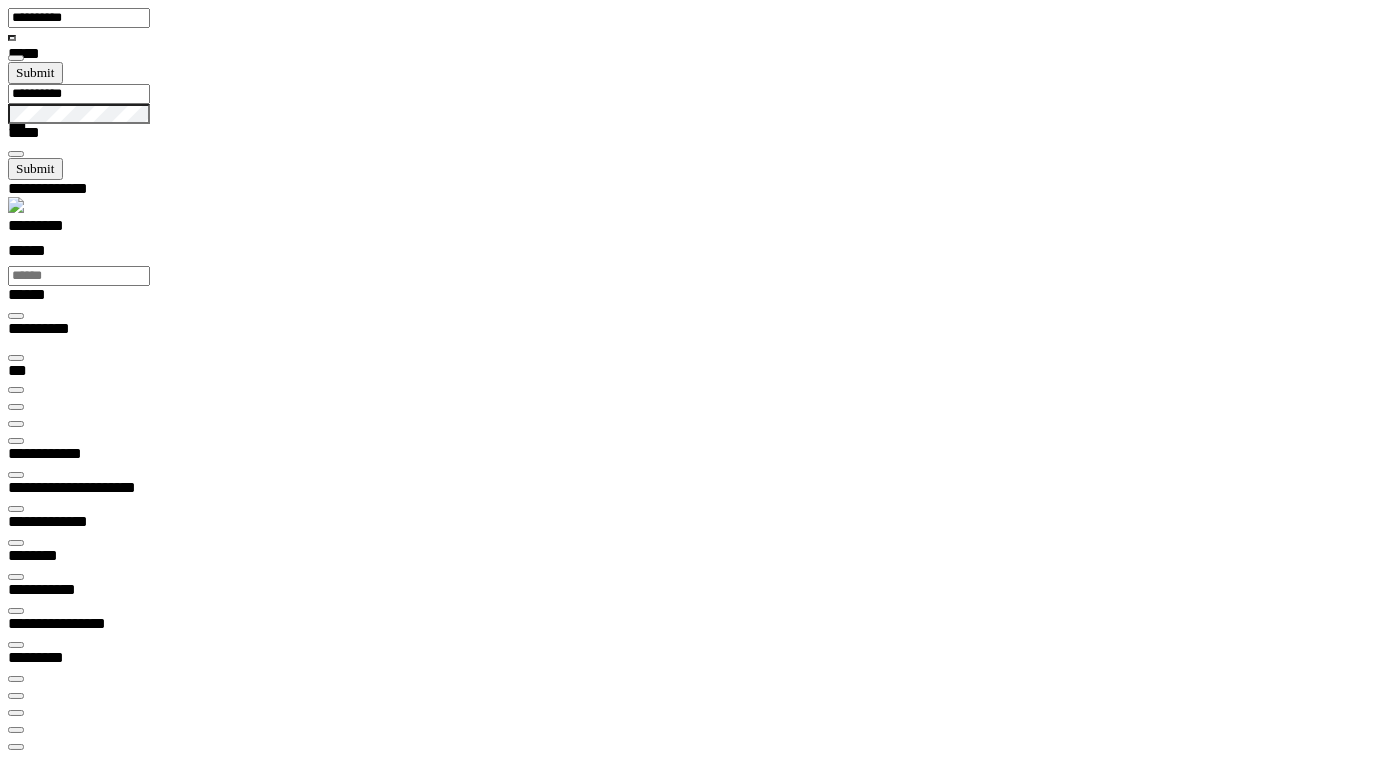 scroll, scrollTop: 100000, scrollLeft: 100000, axis: both 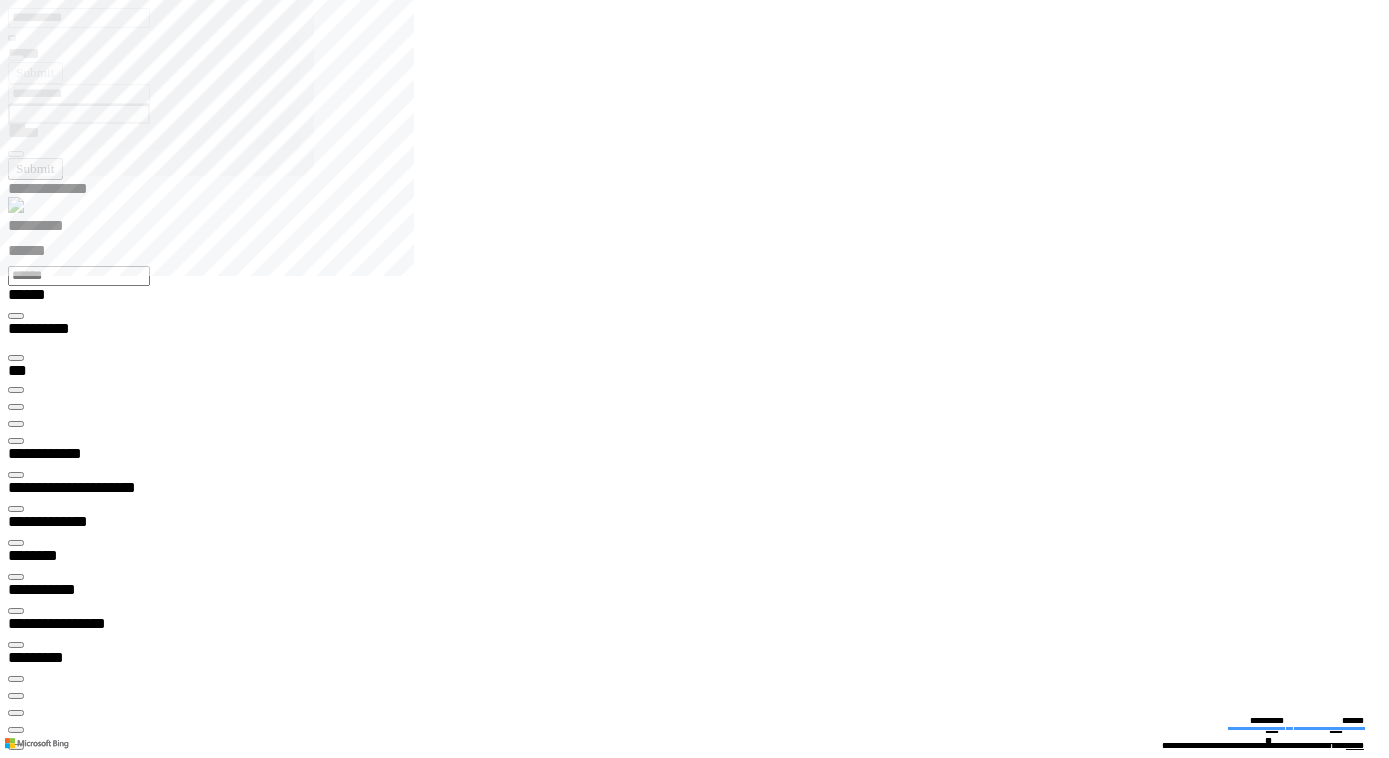 type on "**********" 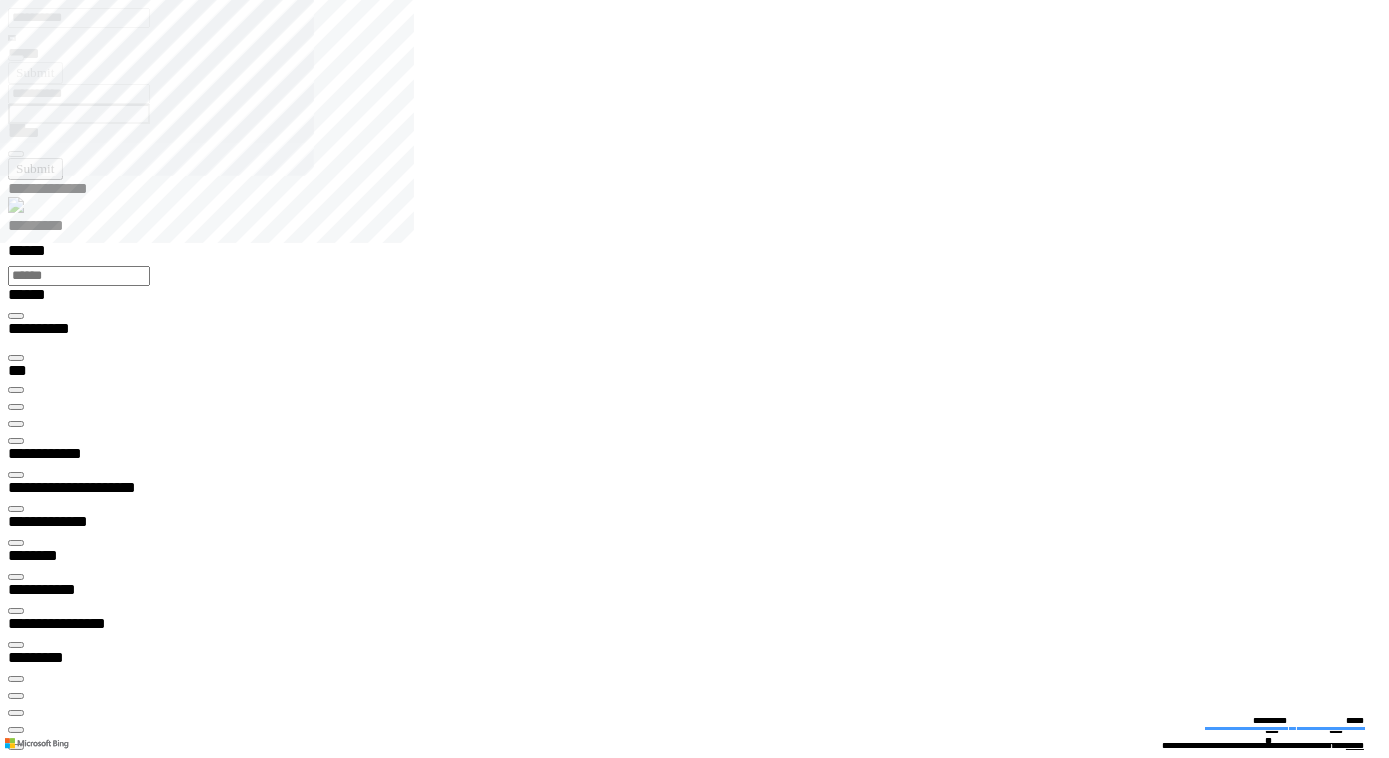 click at bounding box center [16, 14569] 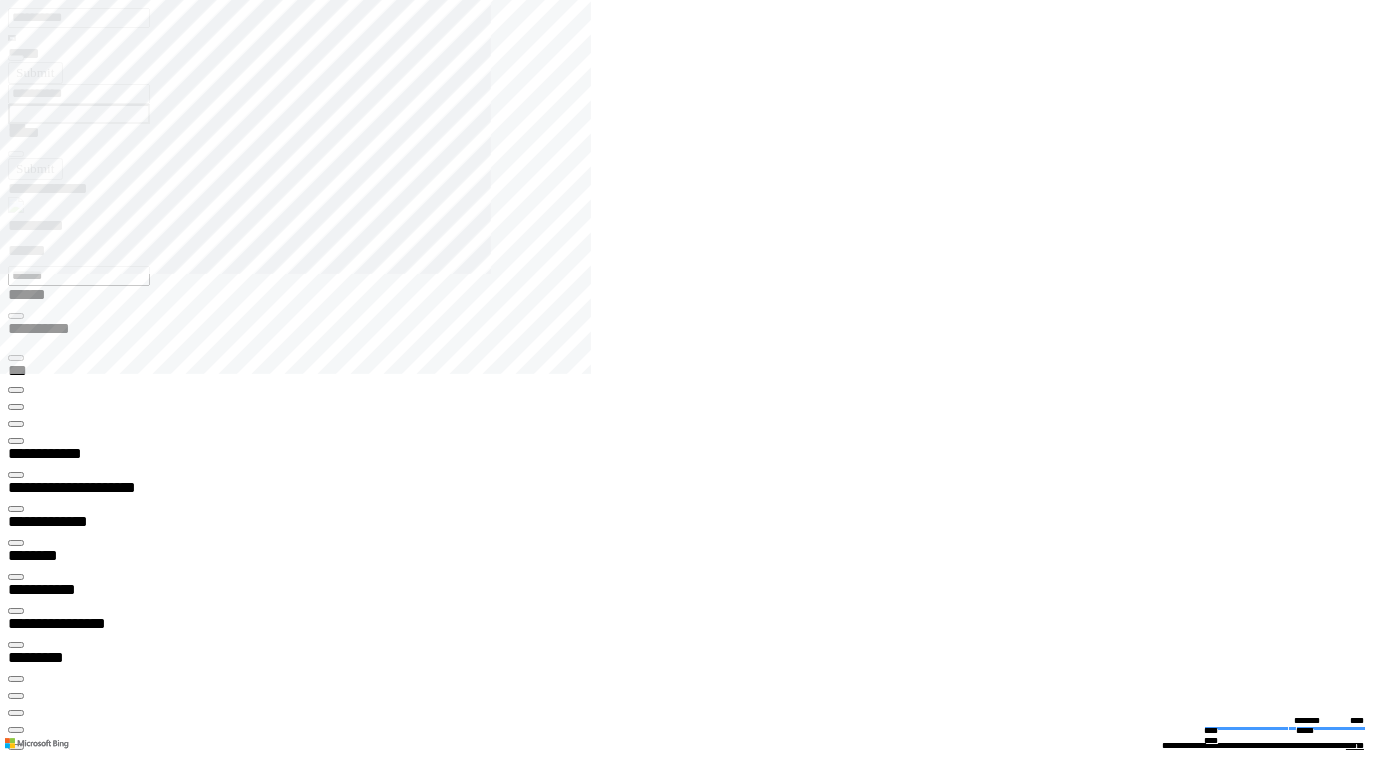 click on "**********" at bounding box center [70, 14269] 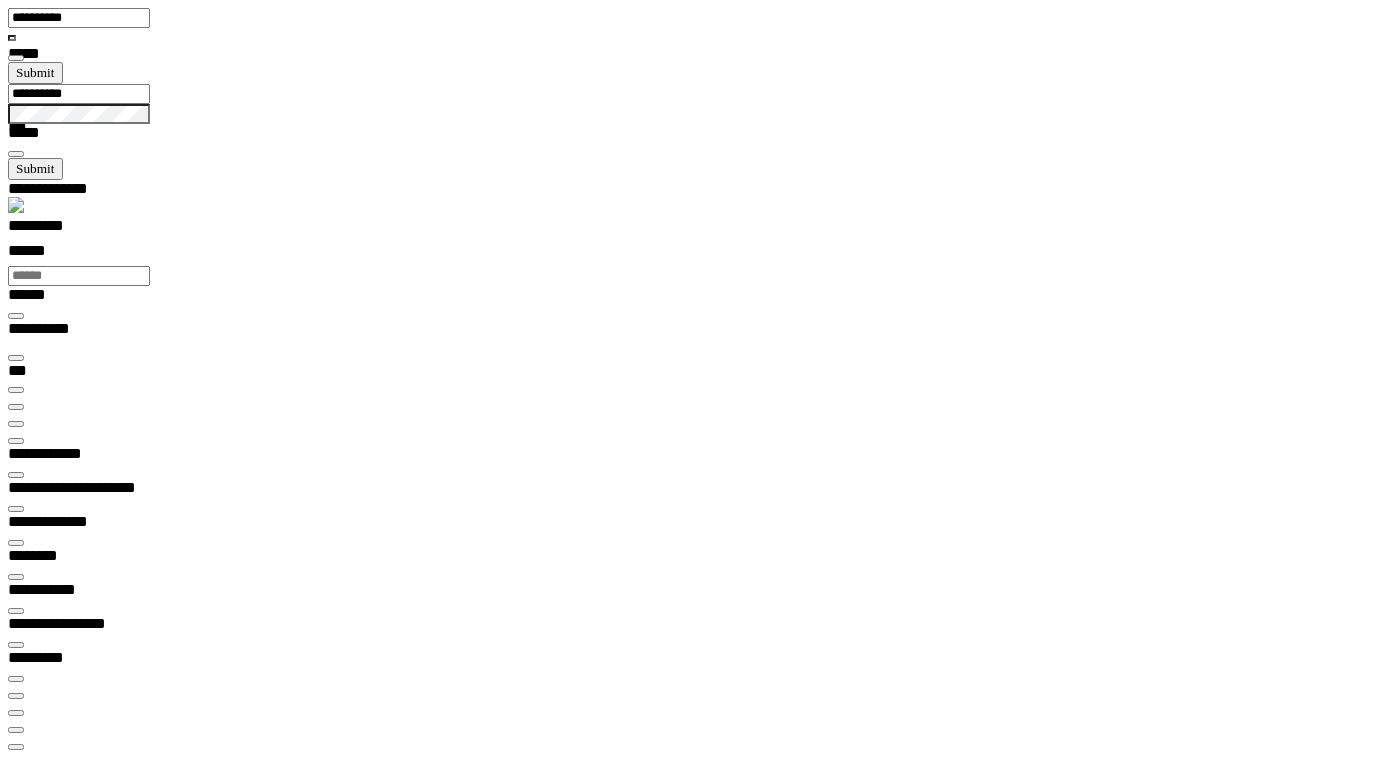 click on "**********" at bounding box center (-1320, 14269) 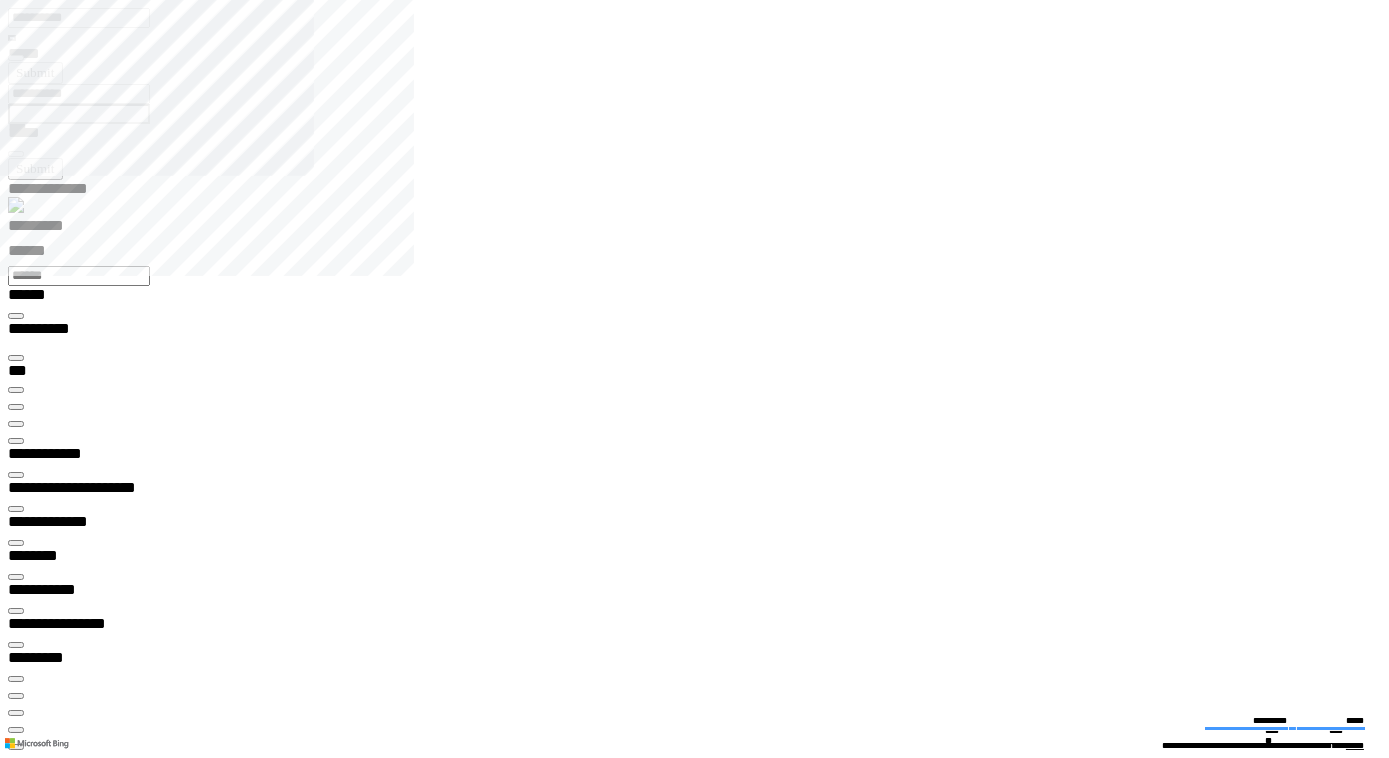 type on "**********" 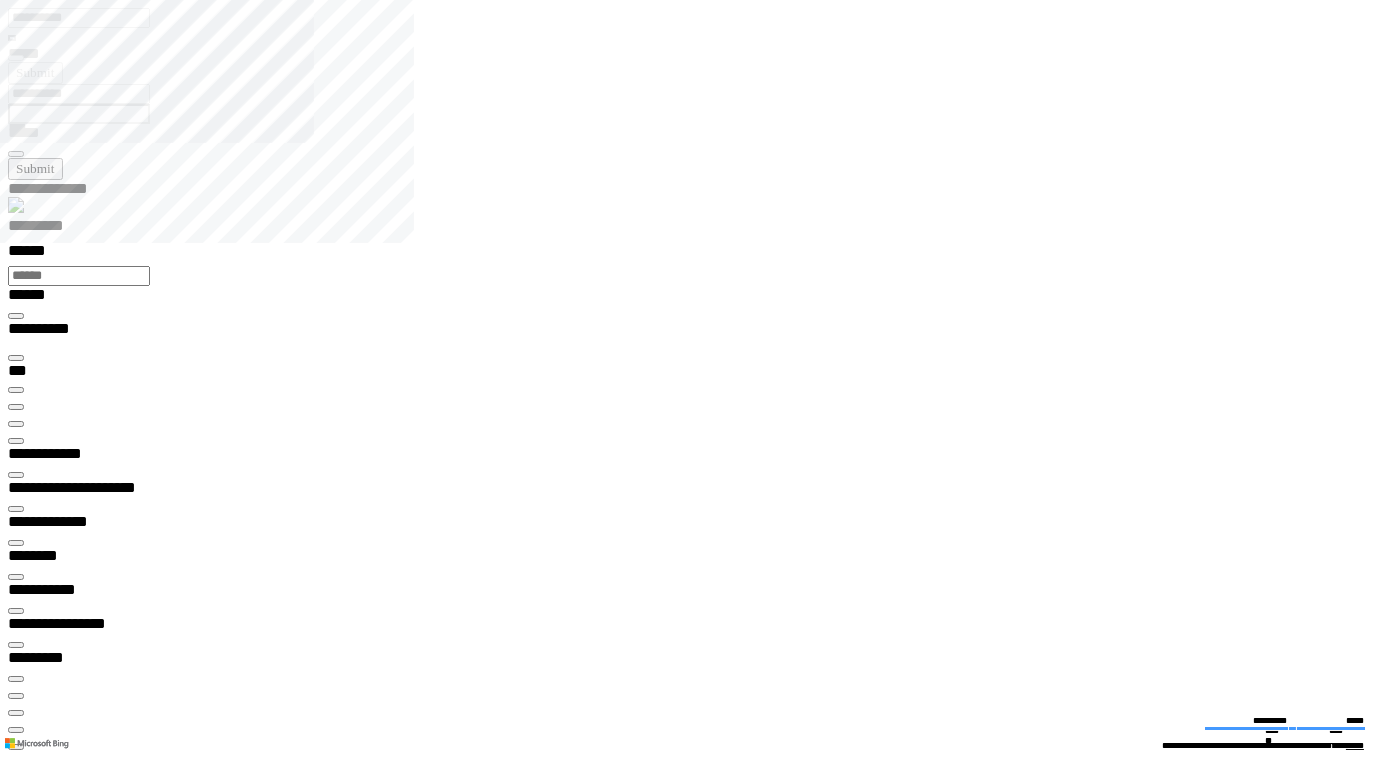 drag, startPoint x: 1332, startPoint y: 417, endPoint x: 1284, endPoint y: 225, distance: 197.90907 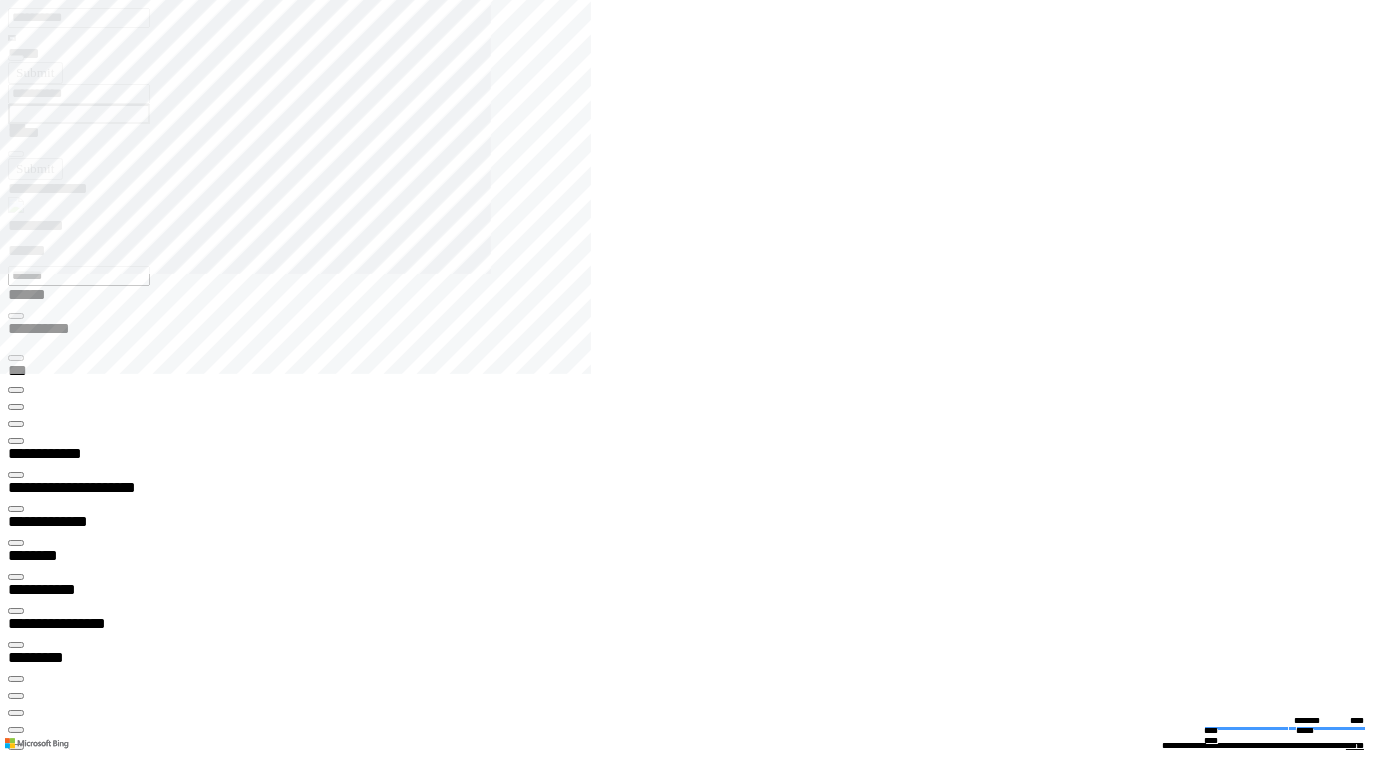 click at bounding box center (16, 13413) 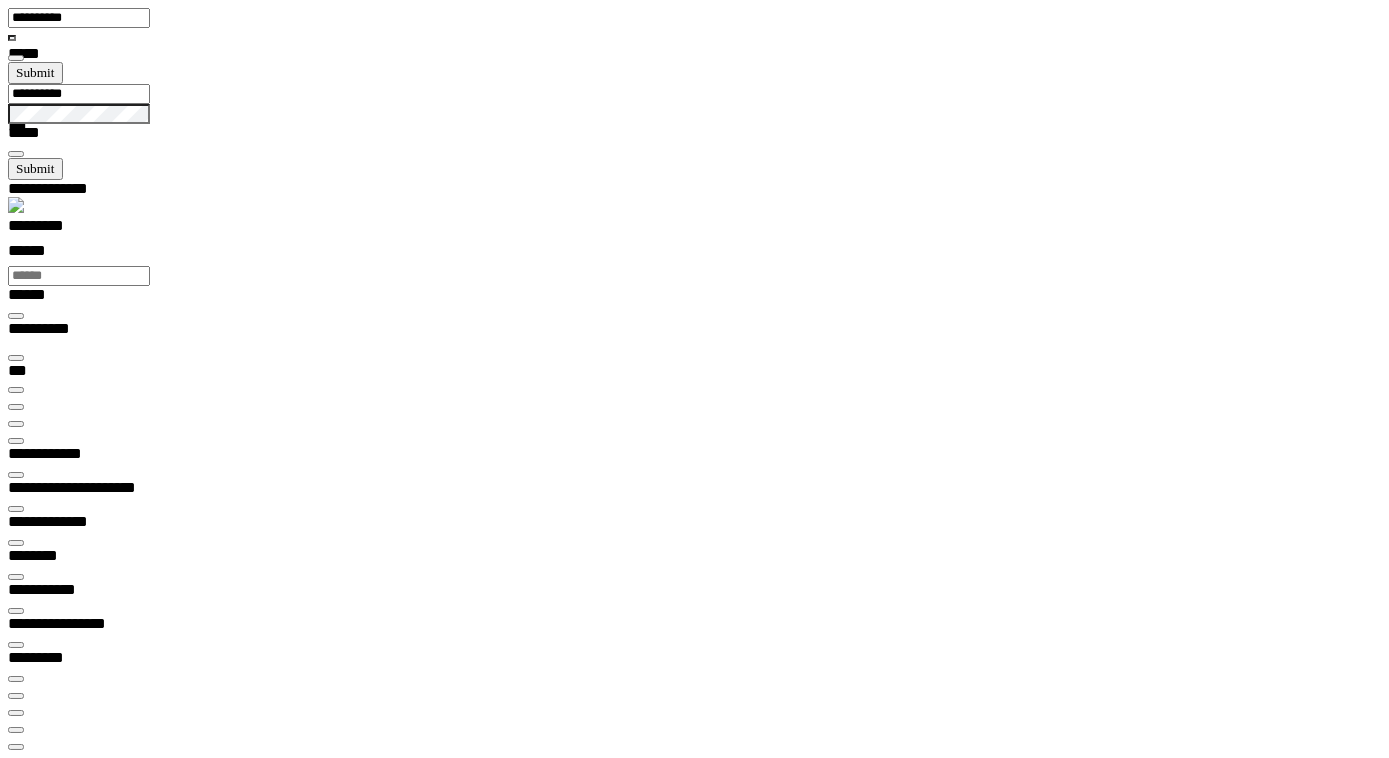 click on "**********" at bounding box center (-940, 13529) 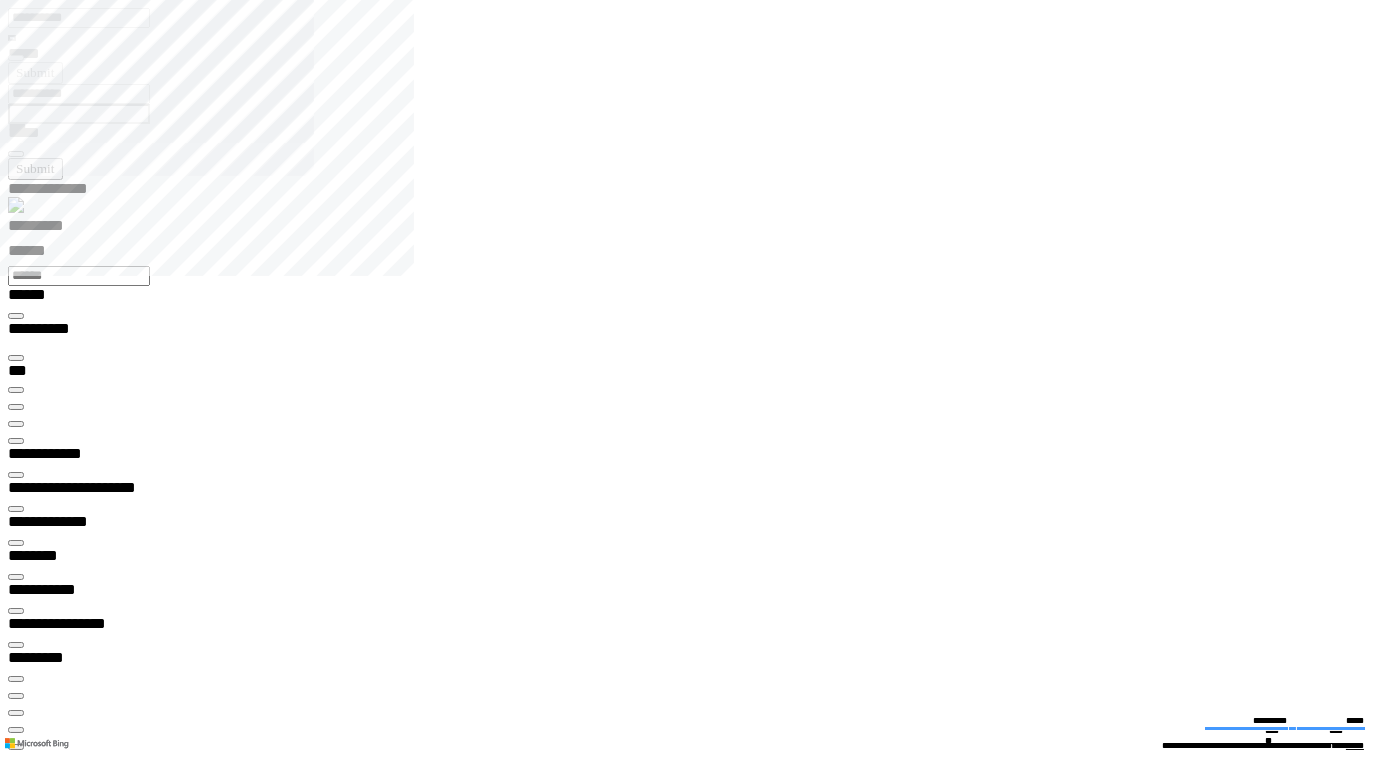 type on "**********" 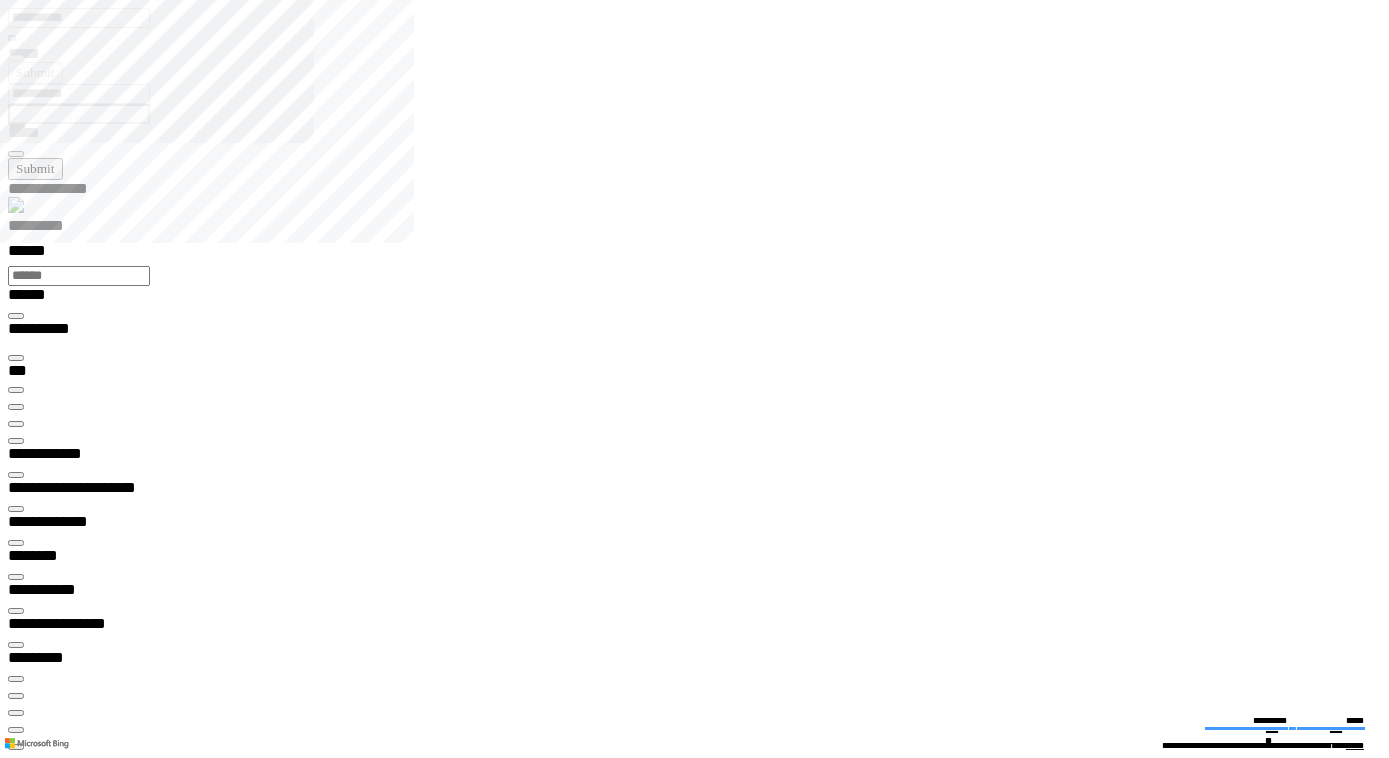 click at bounding box center [16, 14585] 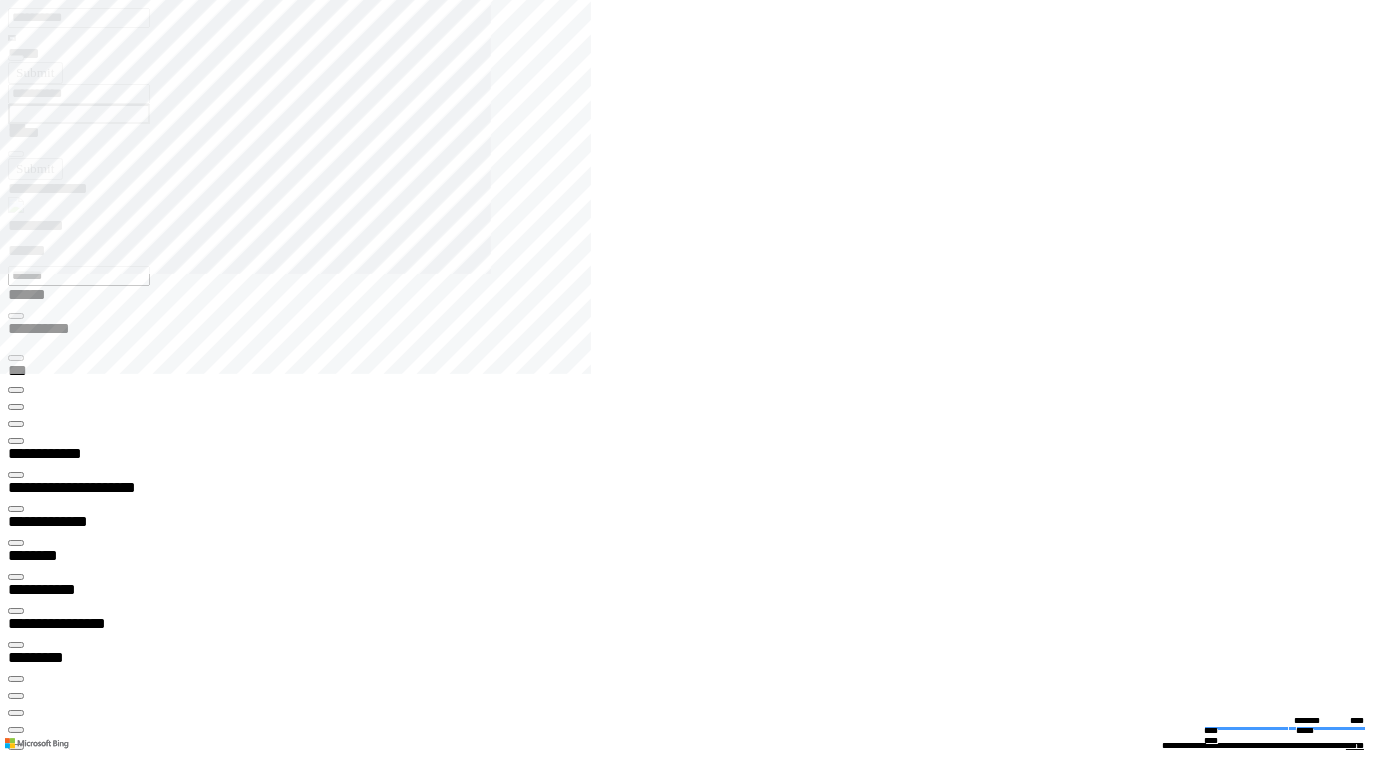 click at bounding box center [16, 13302] 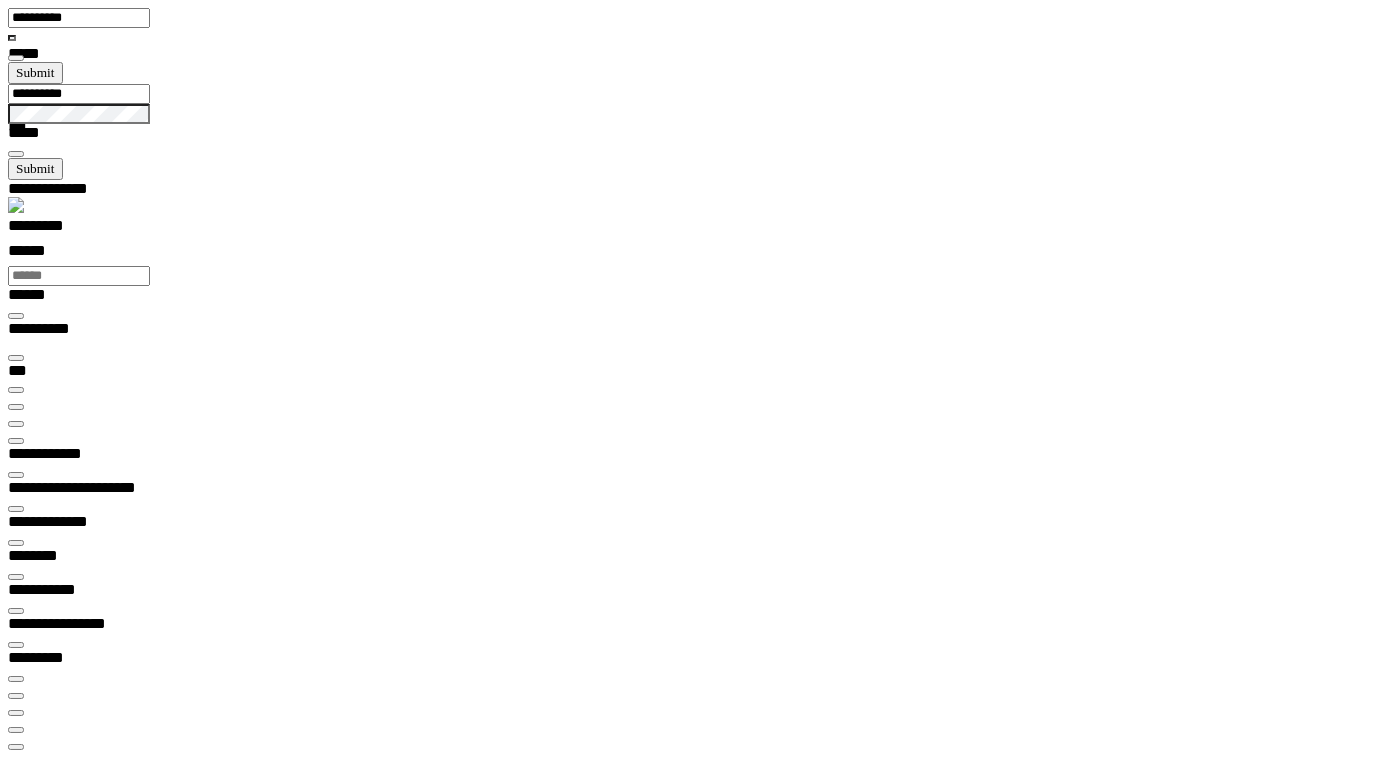 scroll, scrollTop: 99968, scrollLeft: 99789, axis: both 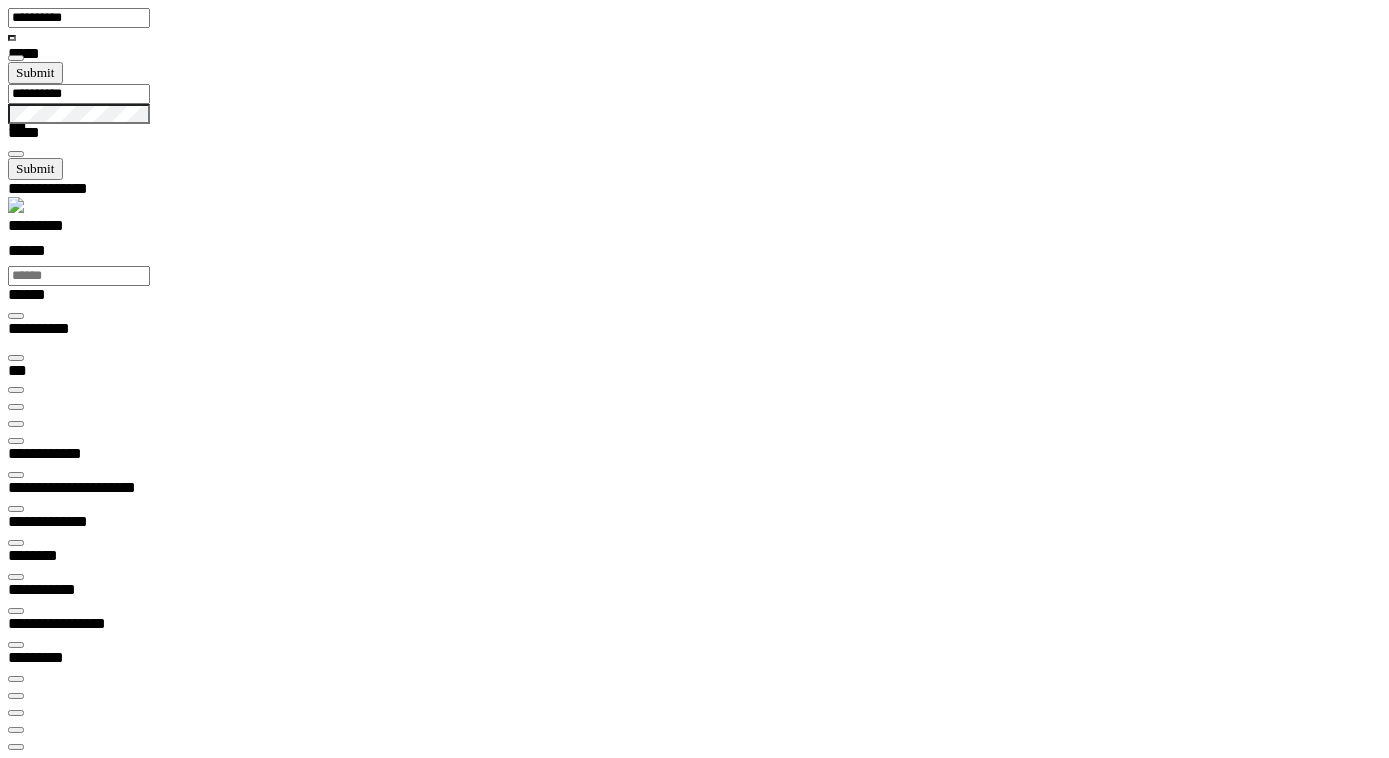click on "**********" at bounding box center [450, 13529] 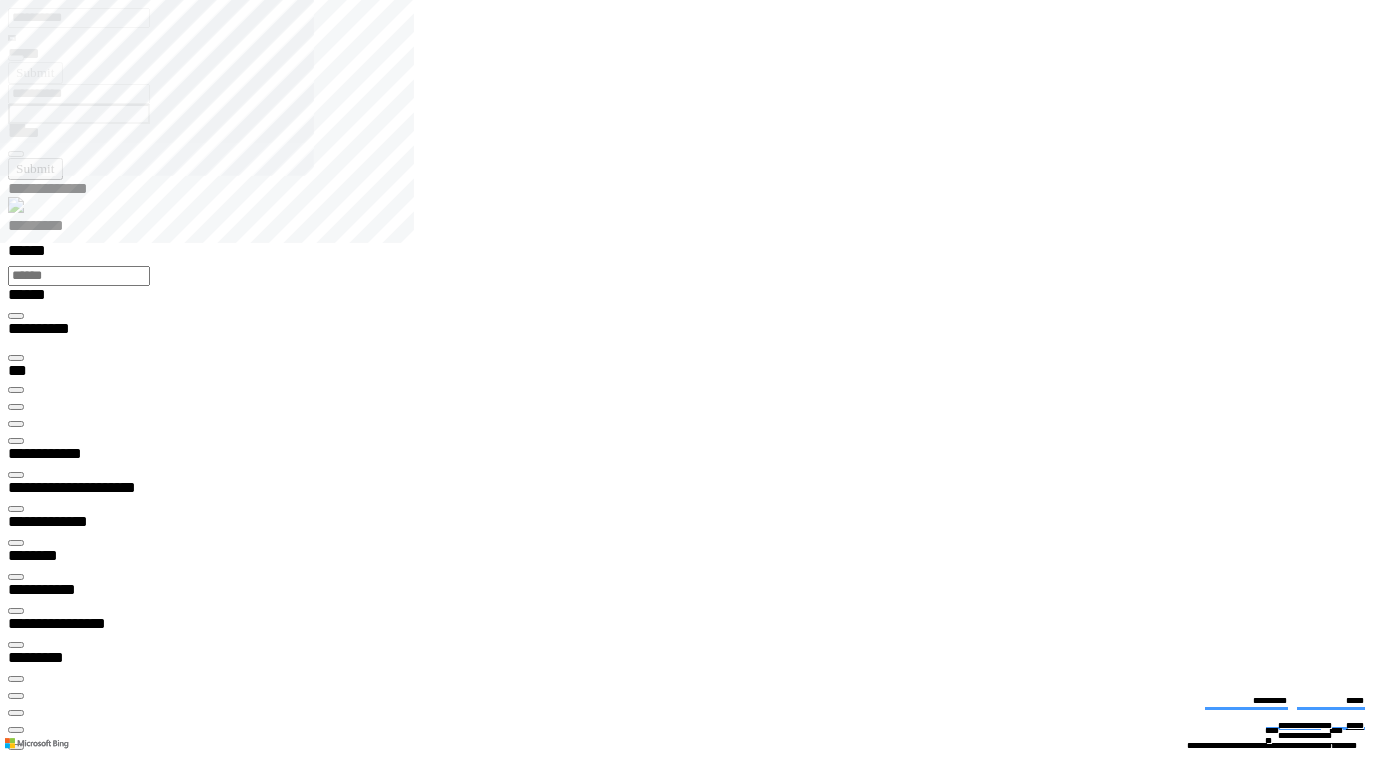 click at bounding box center [16, 18331] 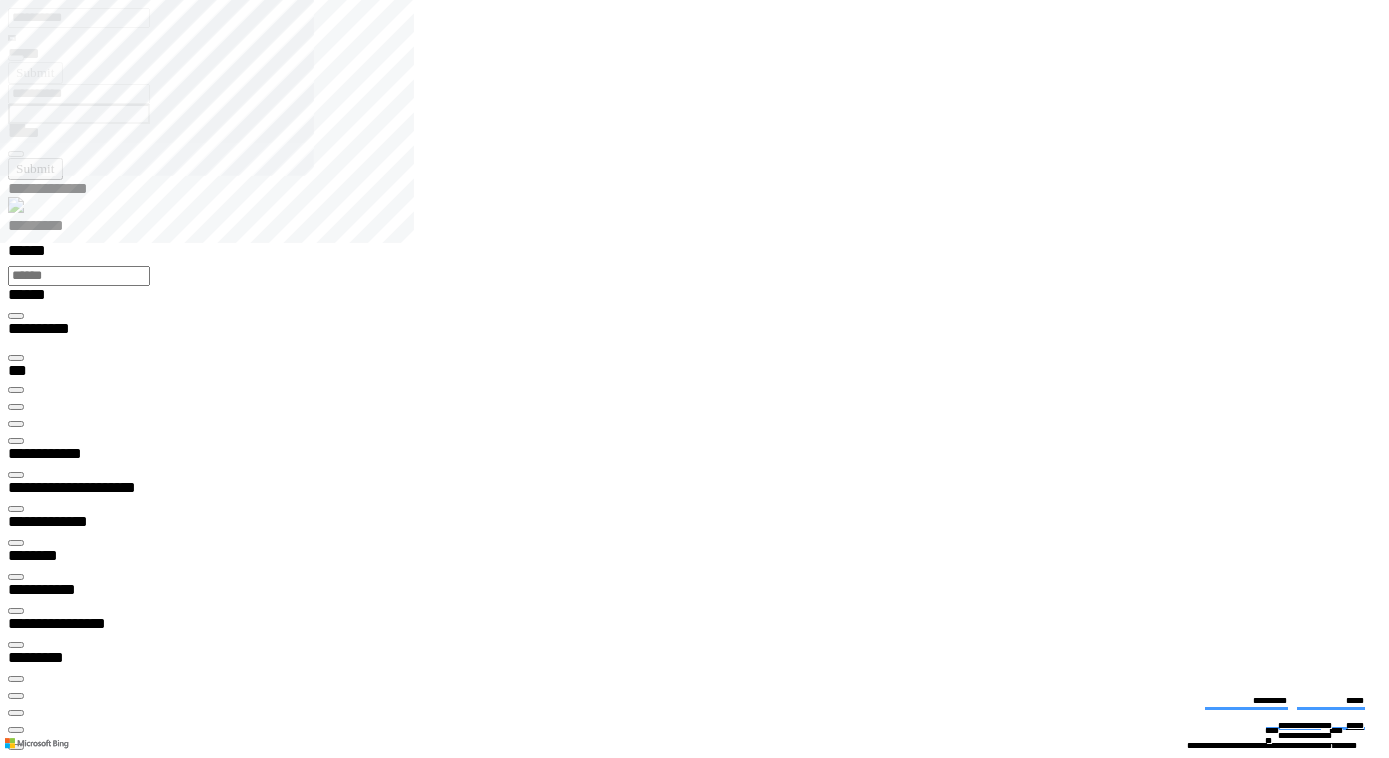type on "**********" 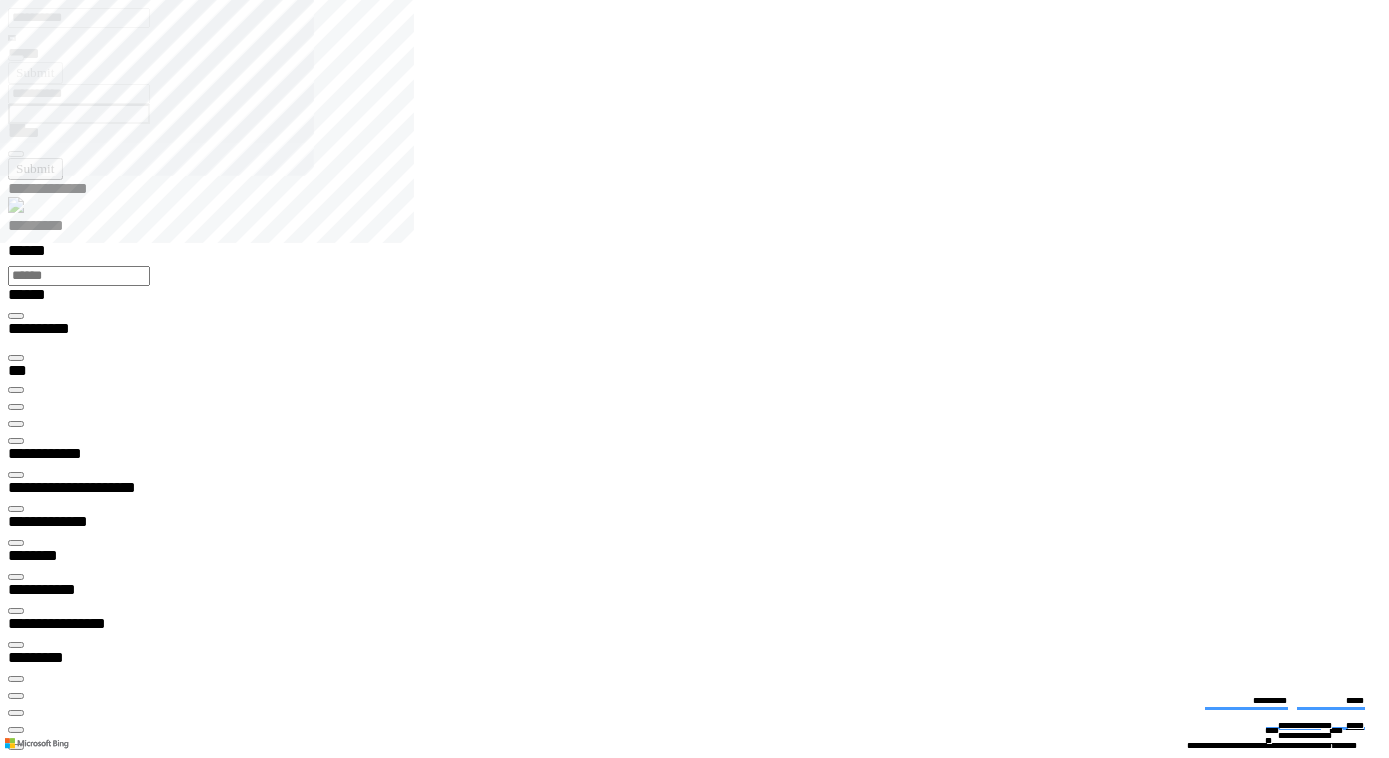 click at bounding box center [16, 14568] 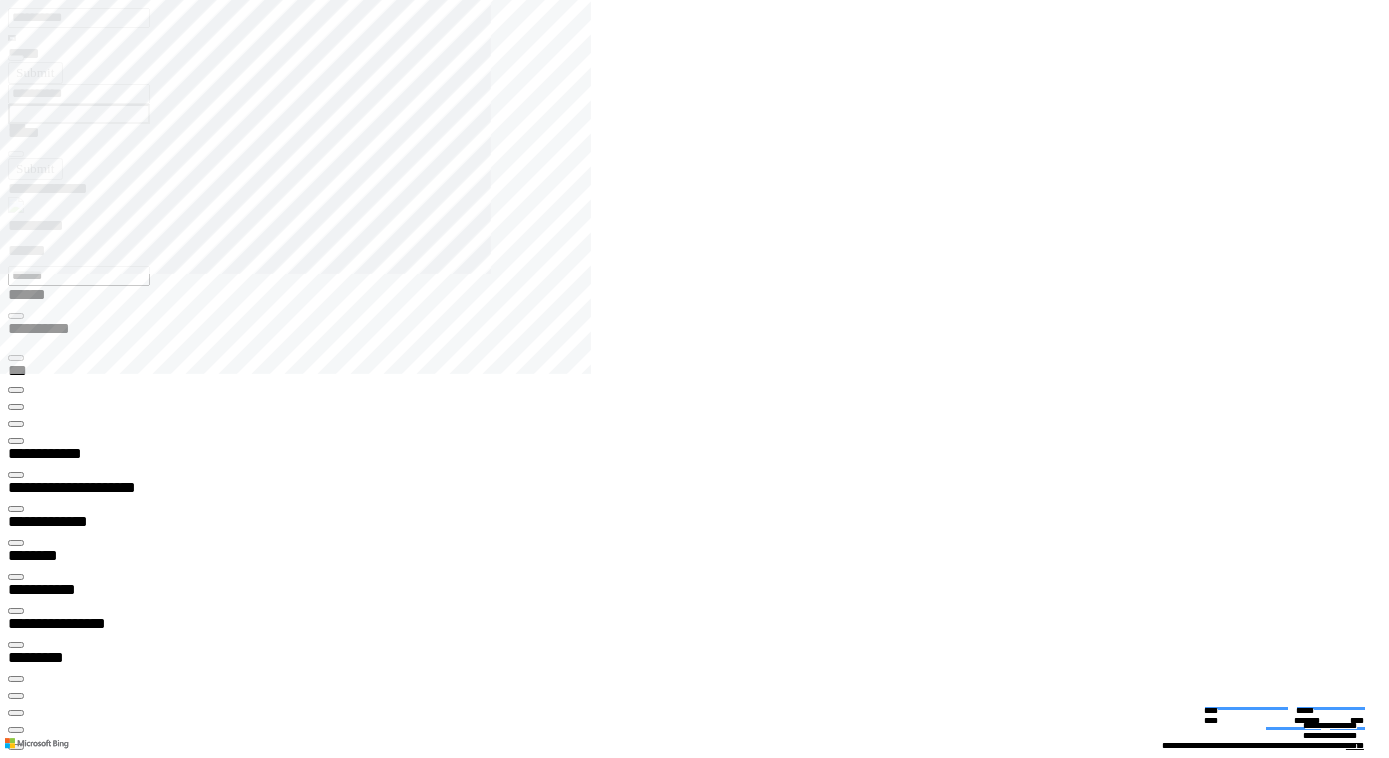 click on "**********" at bounding box center (68, 14412) 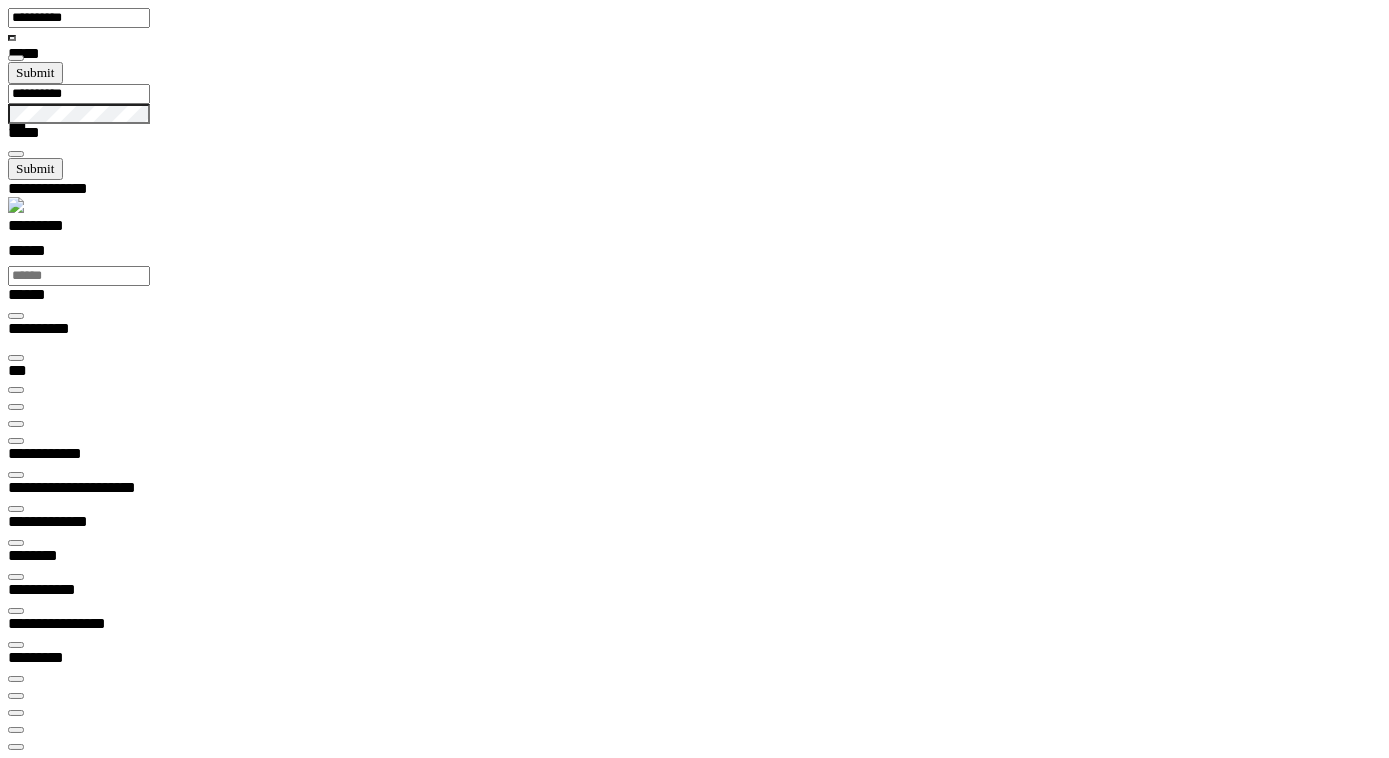 click on "**********" at bounding box center [-940, 13529] 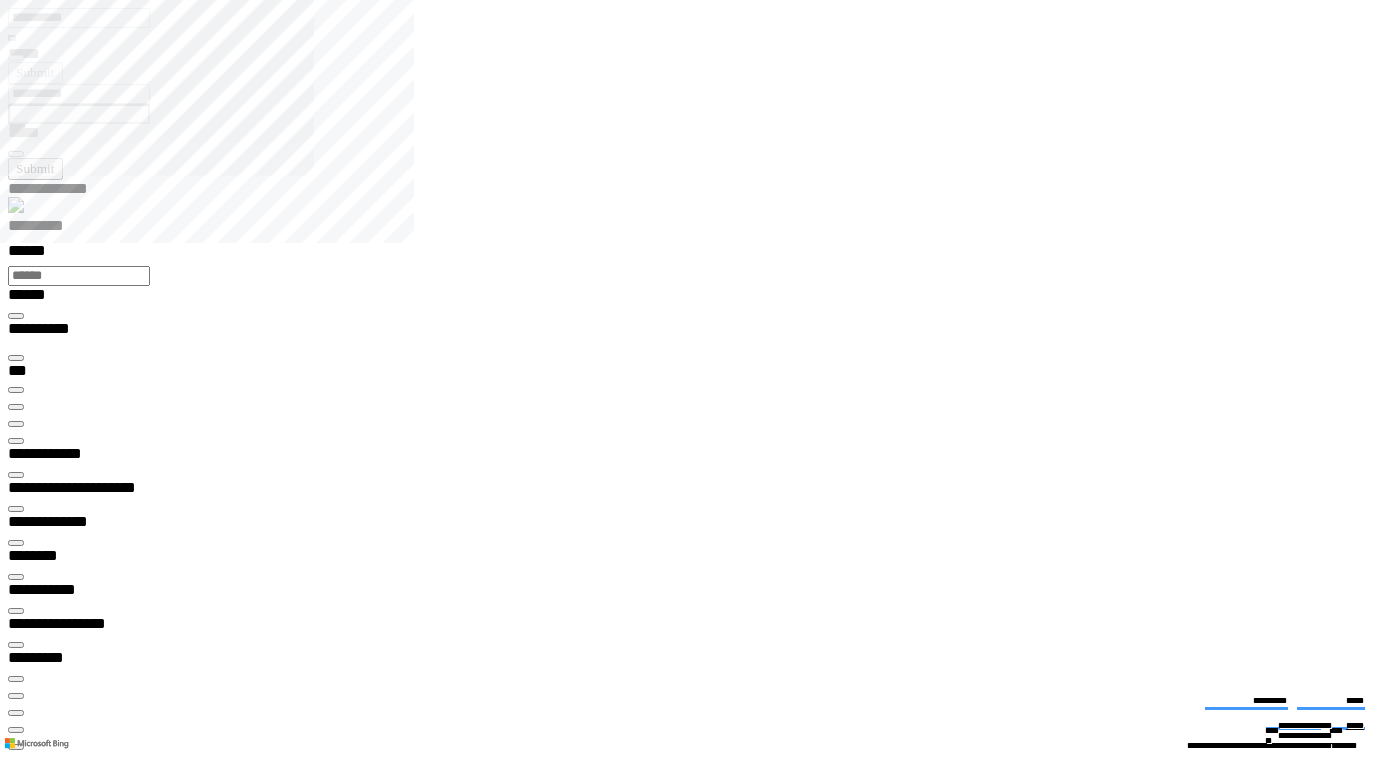 scroll, scrollTop: 128, scrollLeft: 0, axis: vertical 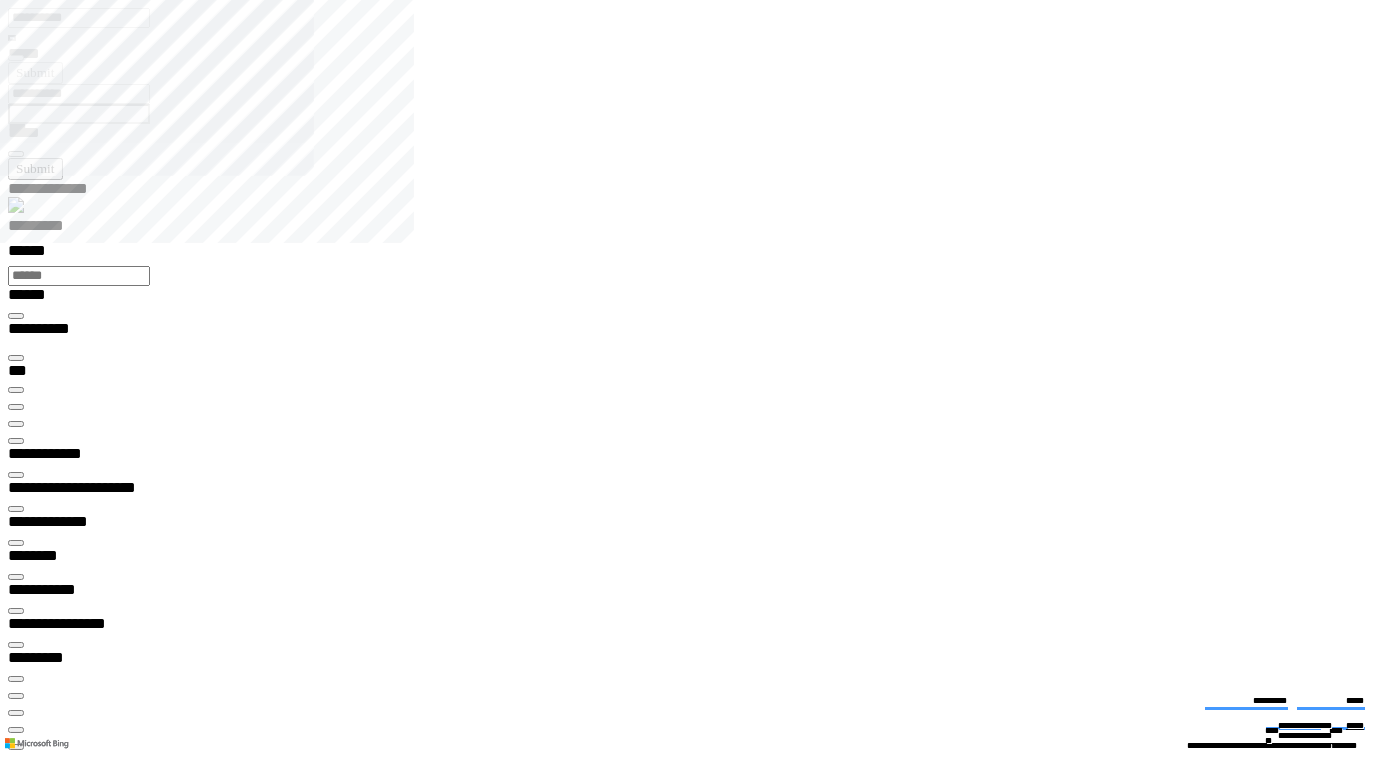 click on "**********" at bounding box center [70, 19271] 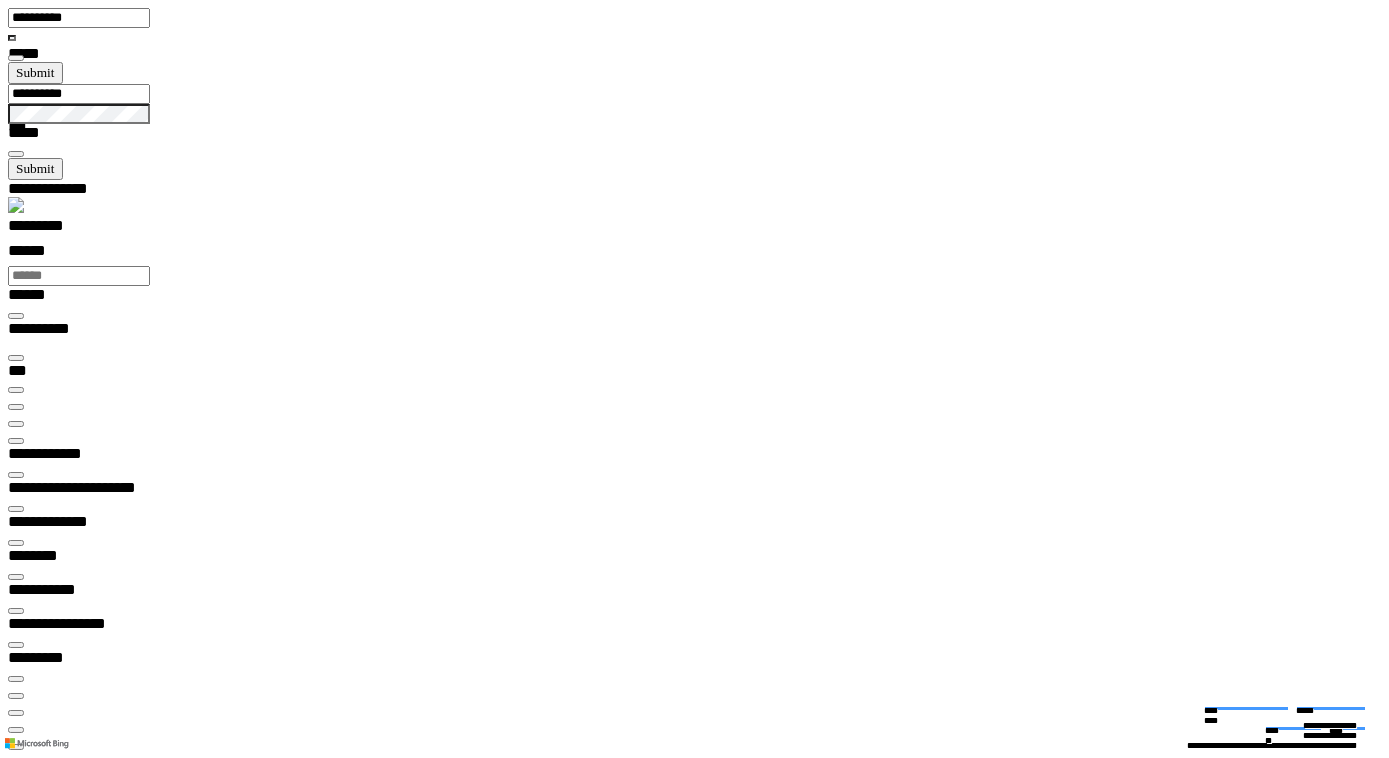click at bounding box center (16, 14641) 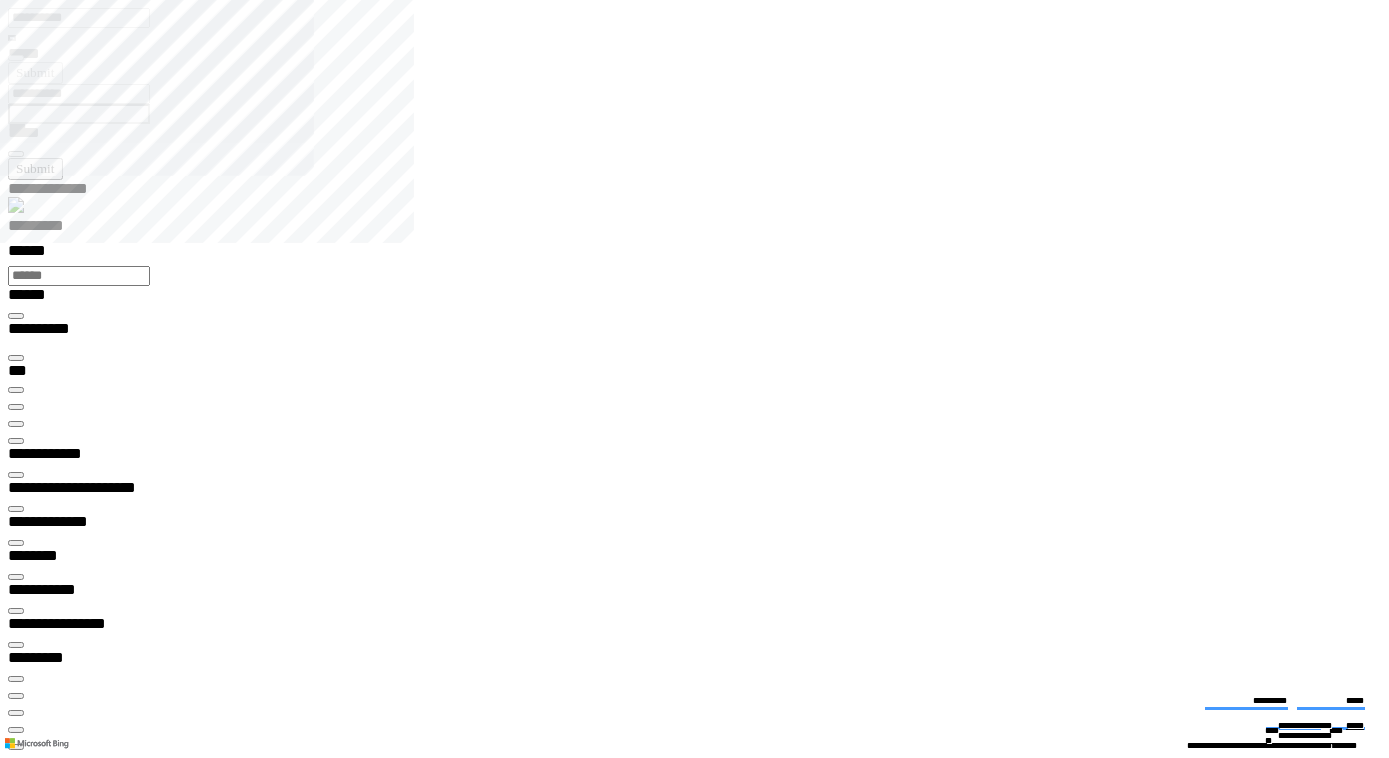 scroll, scrollTop: 528, scrollLeft: 0, axis: vertical 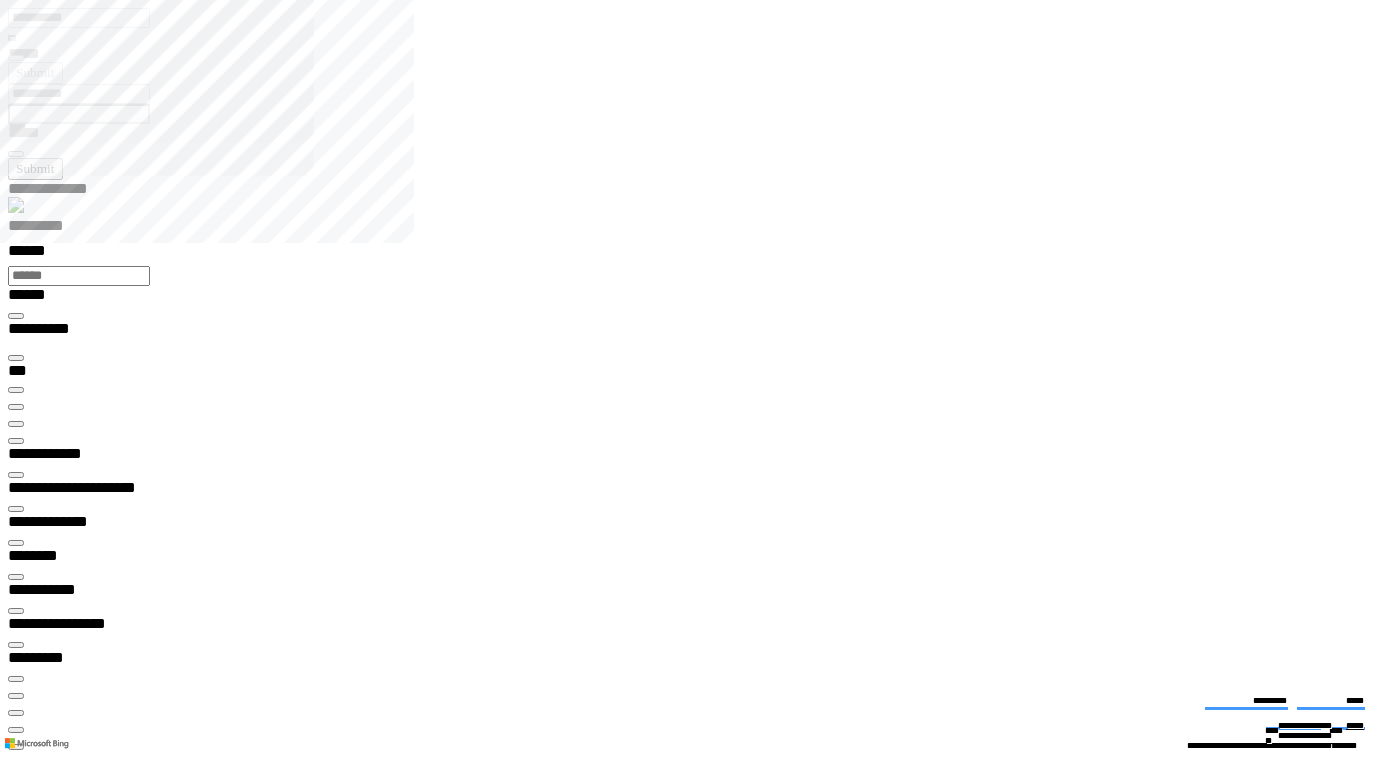 click on "**********" at bounding box center [39, 19271] 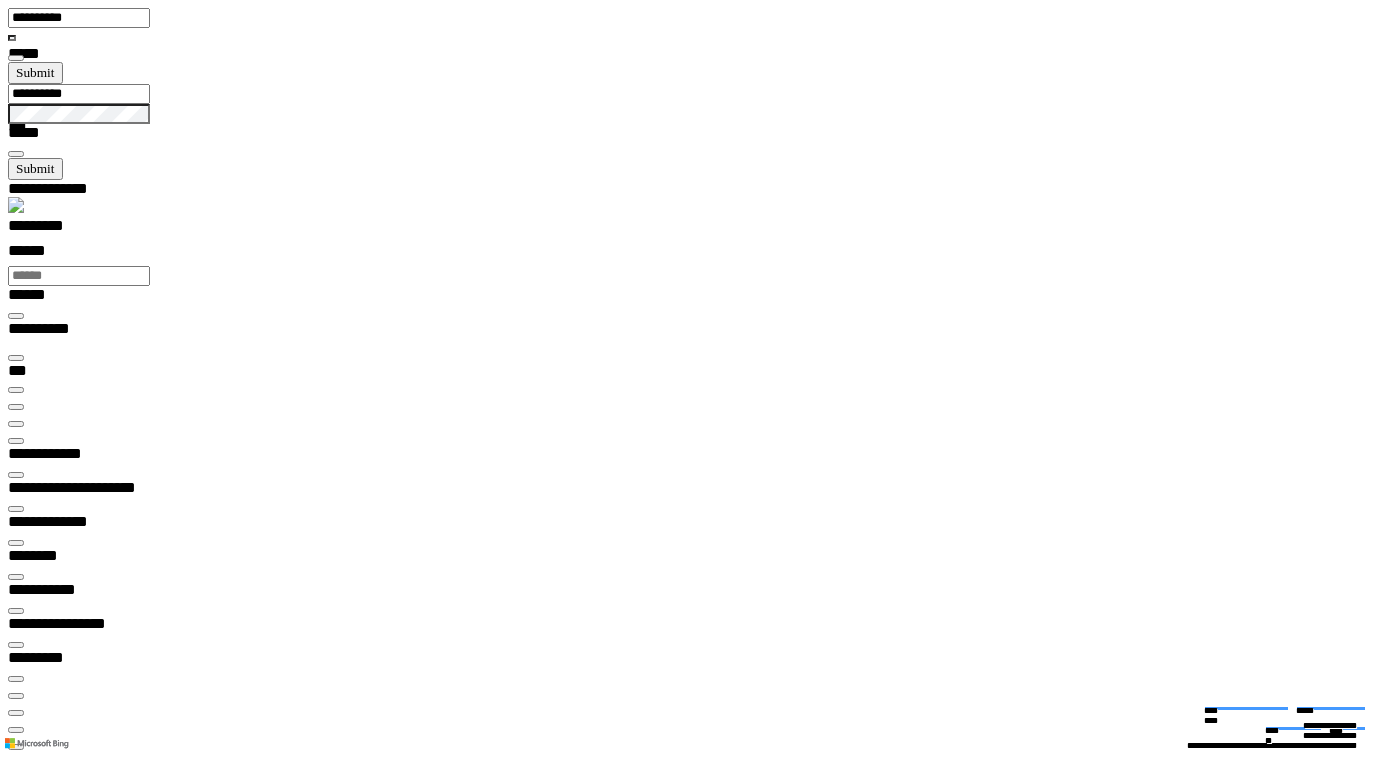 scroll, scrollTop: 141, scrollLeft: 0, axis: vertical 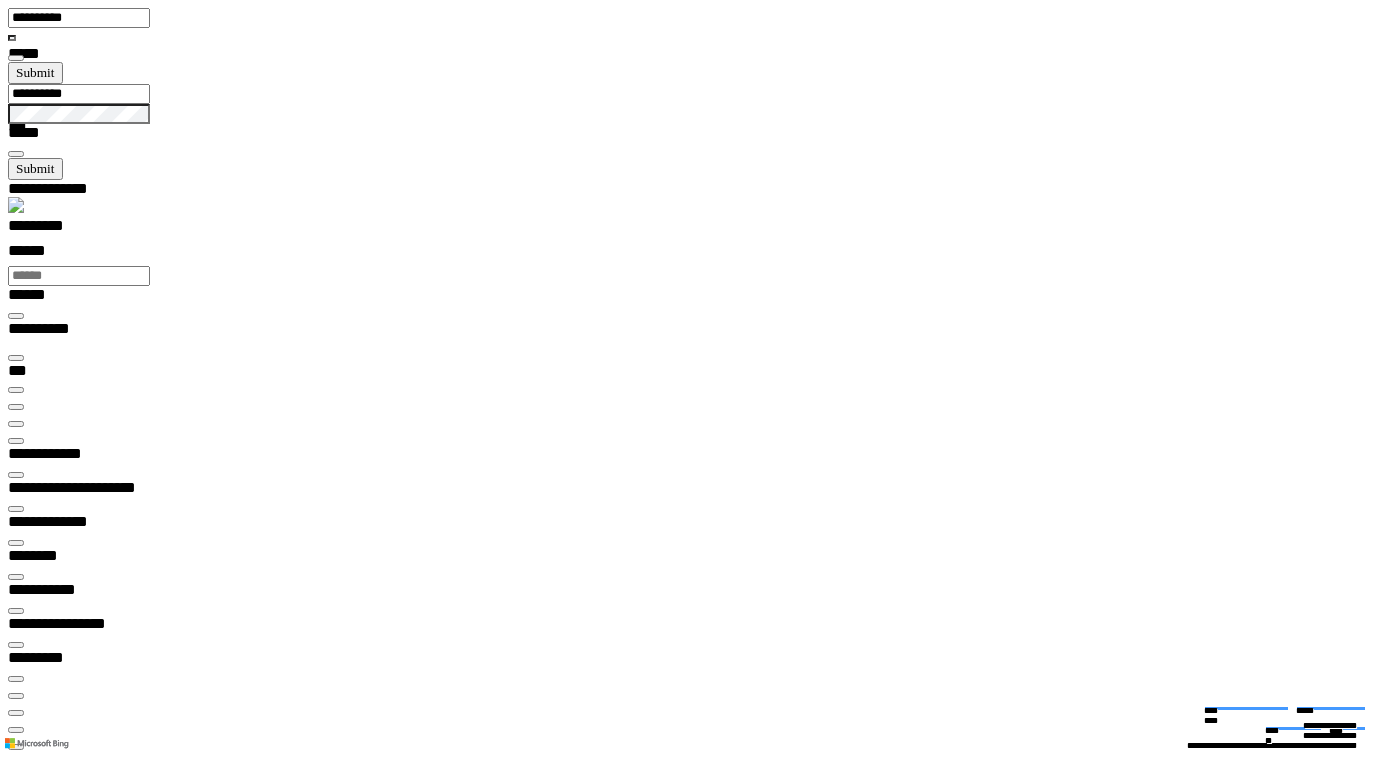 click at bounding box center [41, 24272] 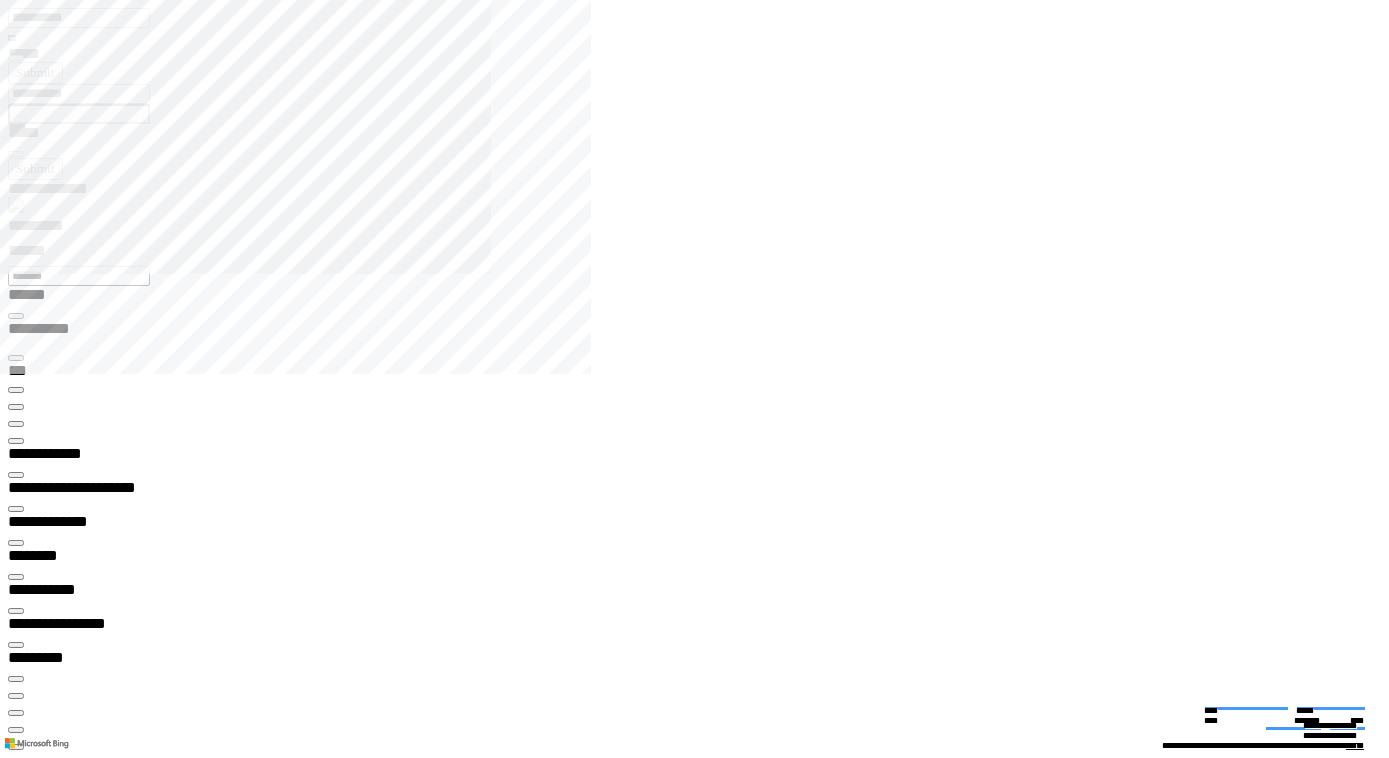 click on "**********" at bounding box center (70, 13427) 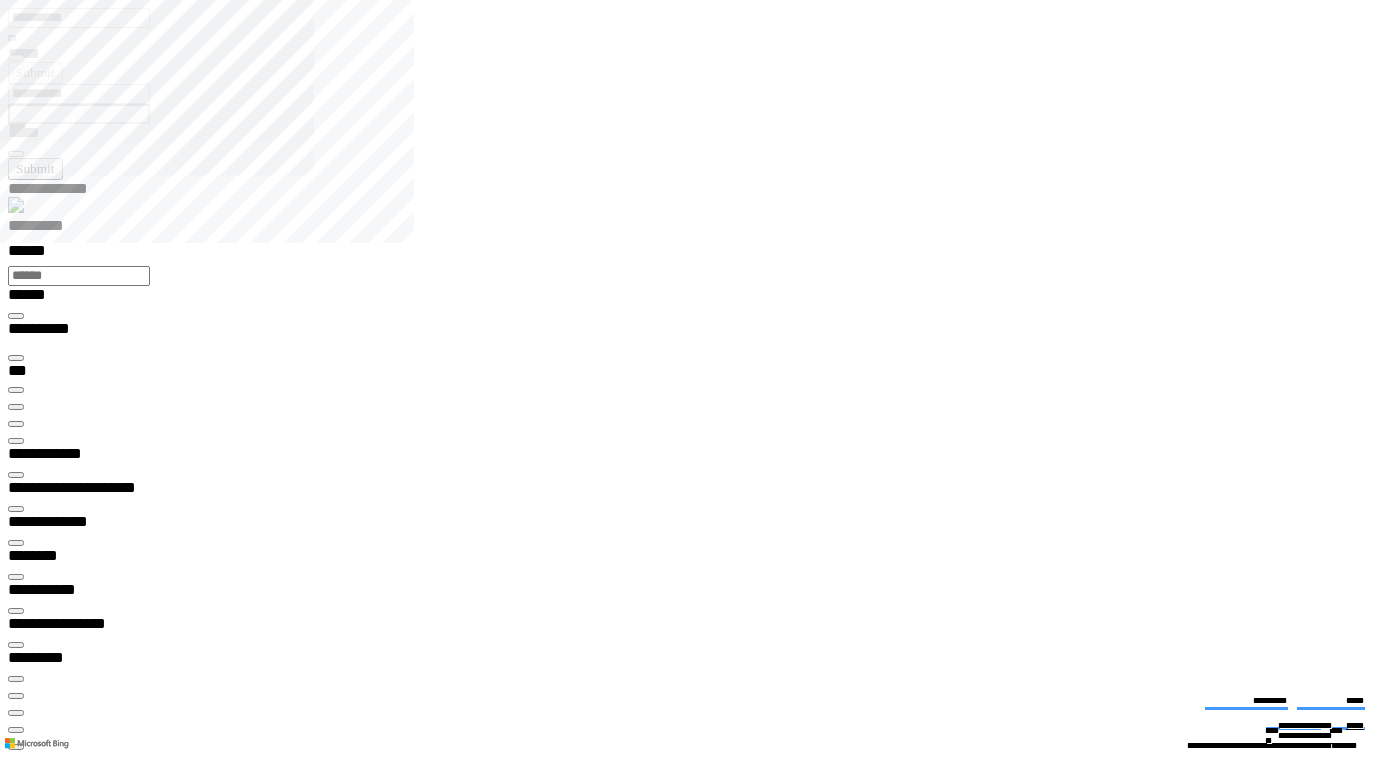click on "**********" at bounding box center [70, 19271] 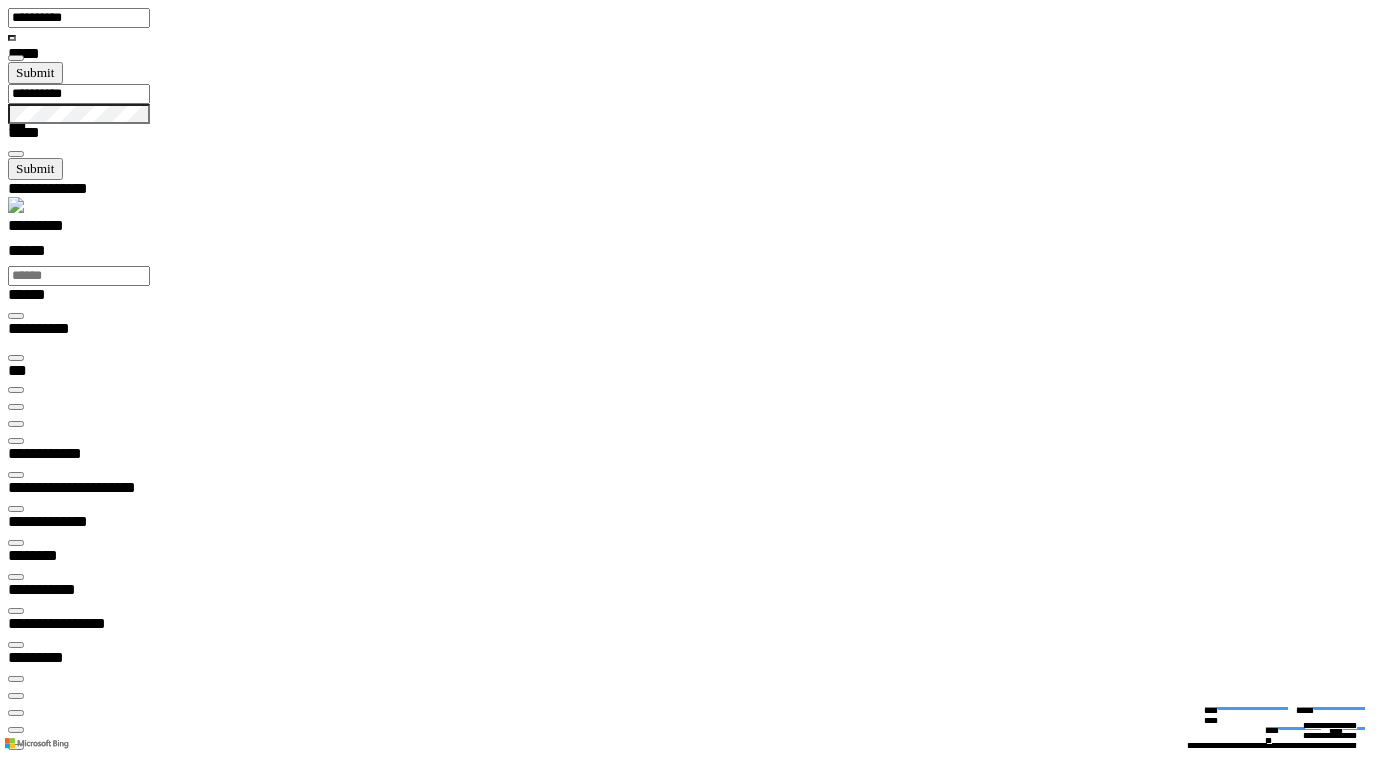 click at bounding box center (695, 21689) 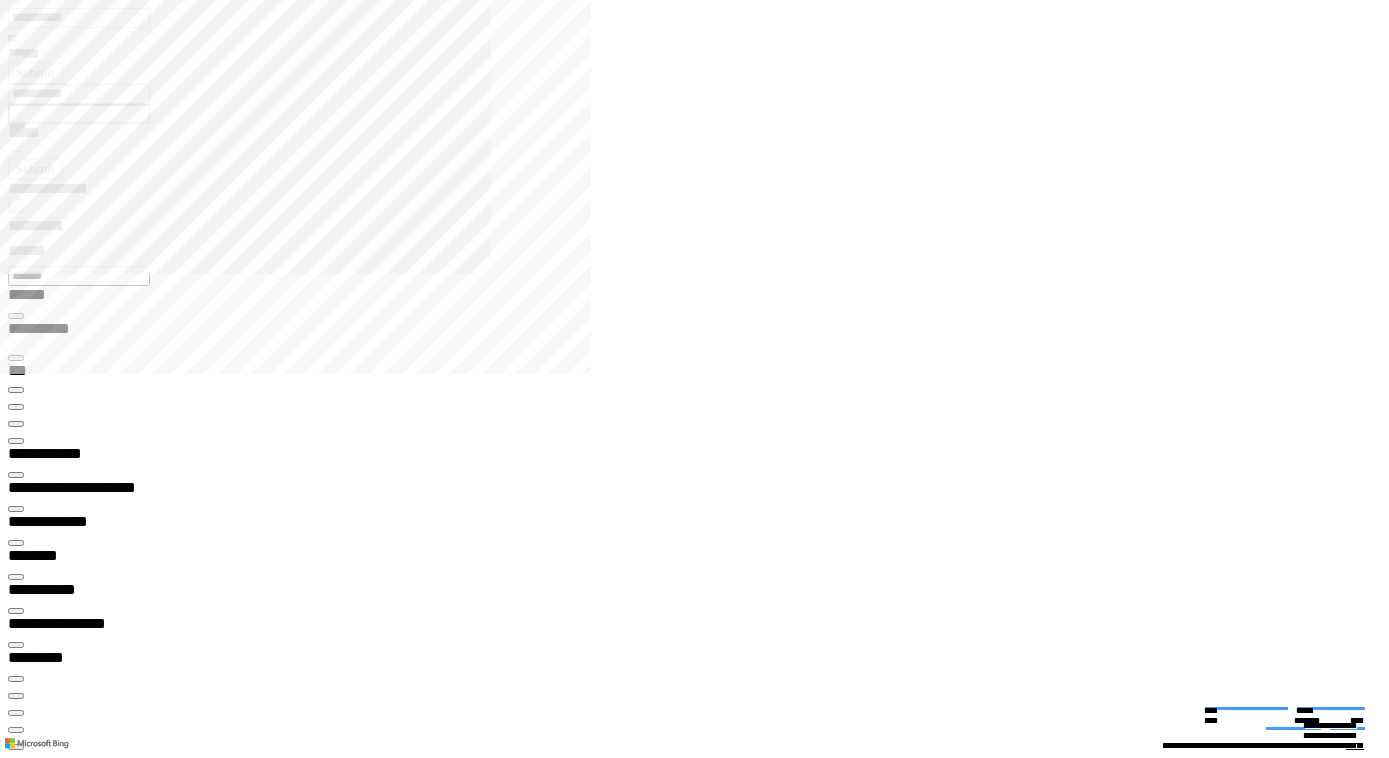 click on "**********" at bounding box center [74, 14254] 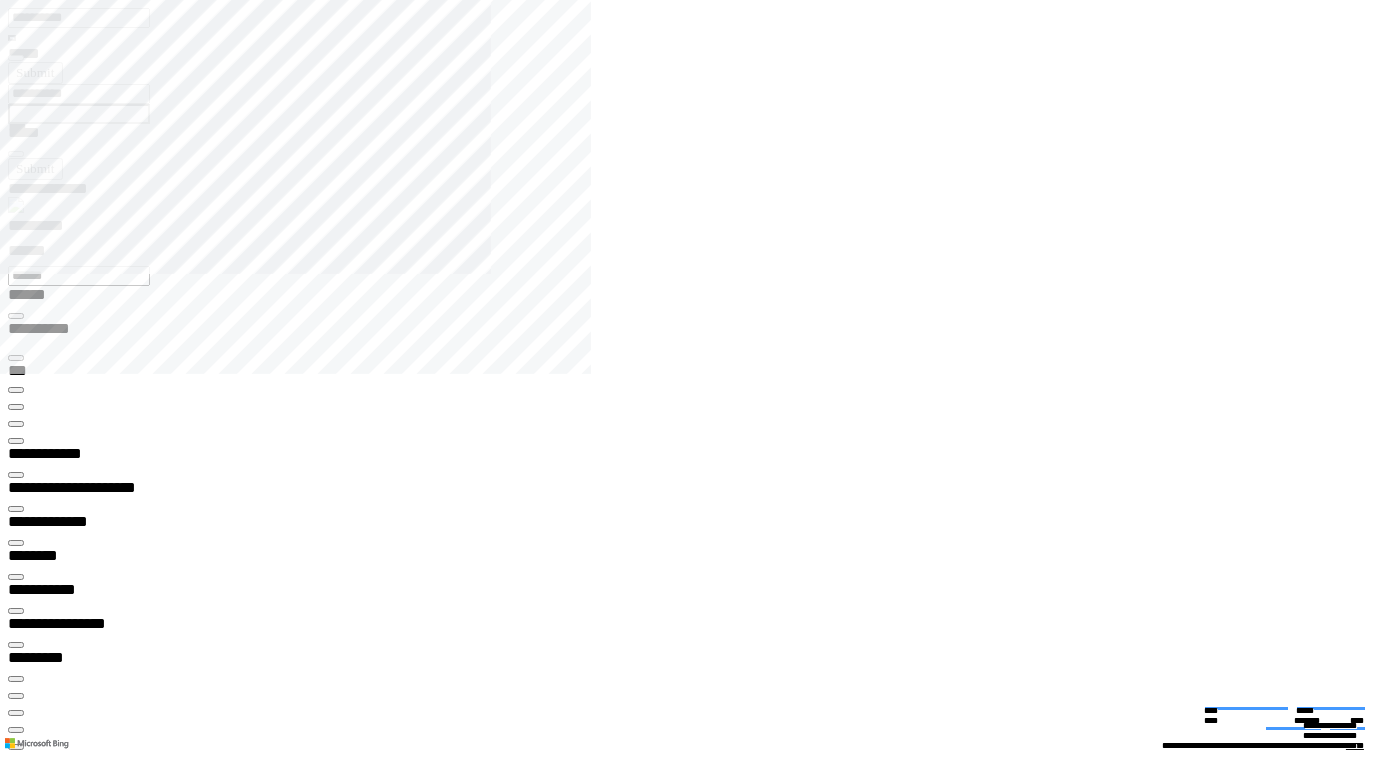 click on "**********" at bounding box center (74, 14254) 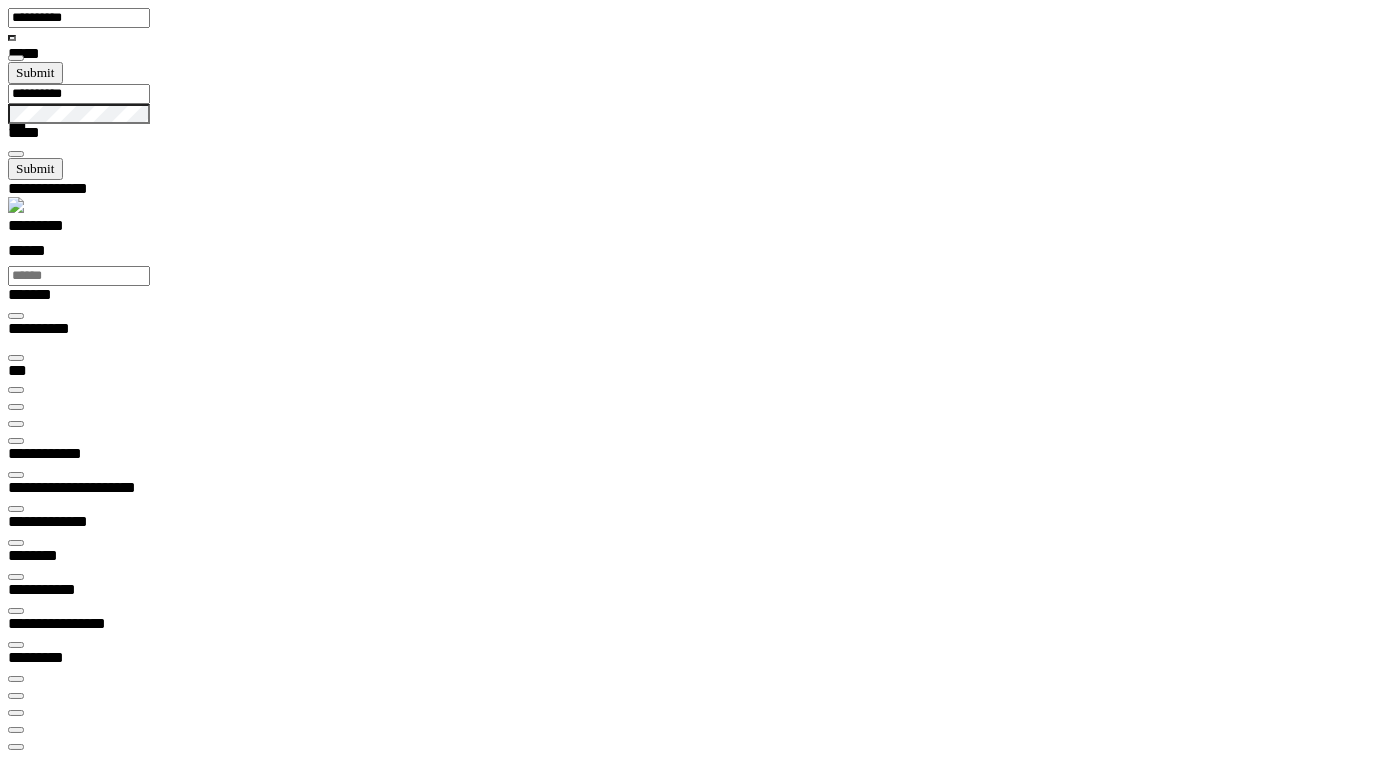 scroll, scrollTop: 99968, scrollLeft: 99794, axis: both 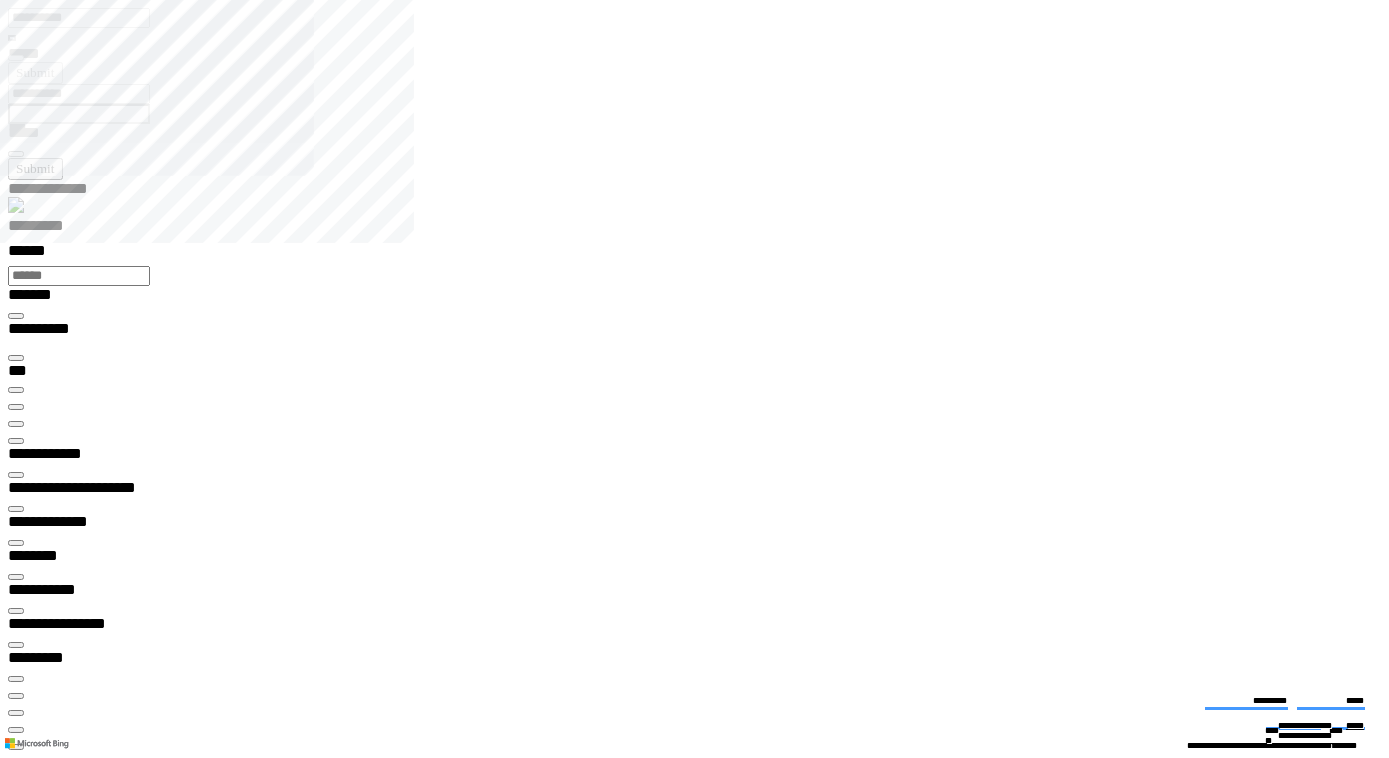 click at bounding box center (16, 14552) 